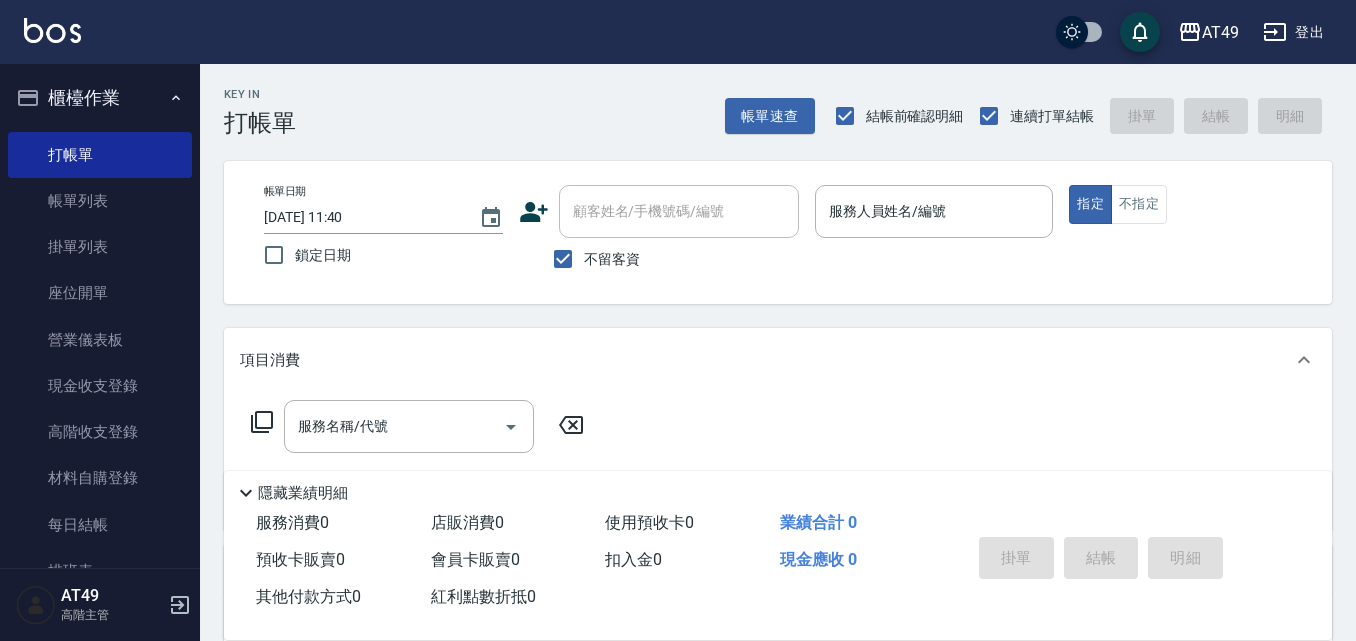 scroll, scrollTop: 0, scrollLeft: 0, axis: both 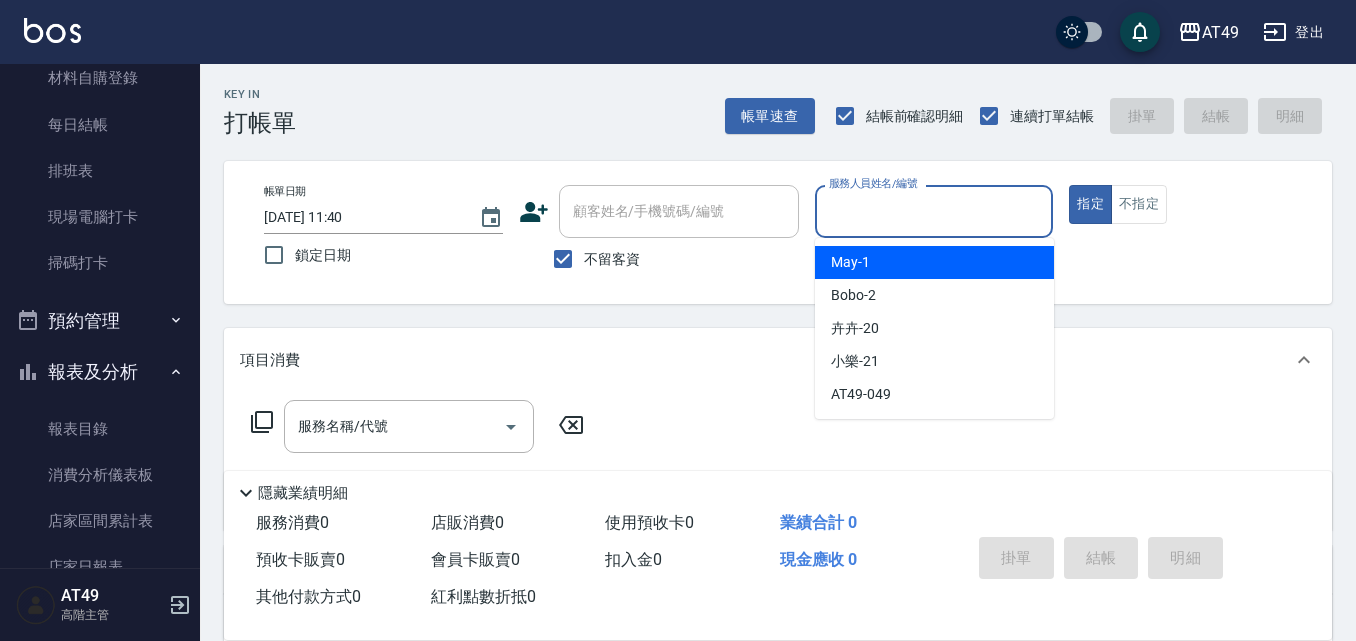 click on "服務人員姓名/編號" at bounding box center [934, 211] 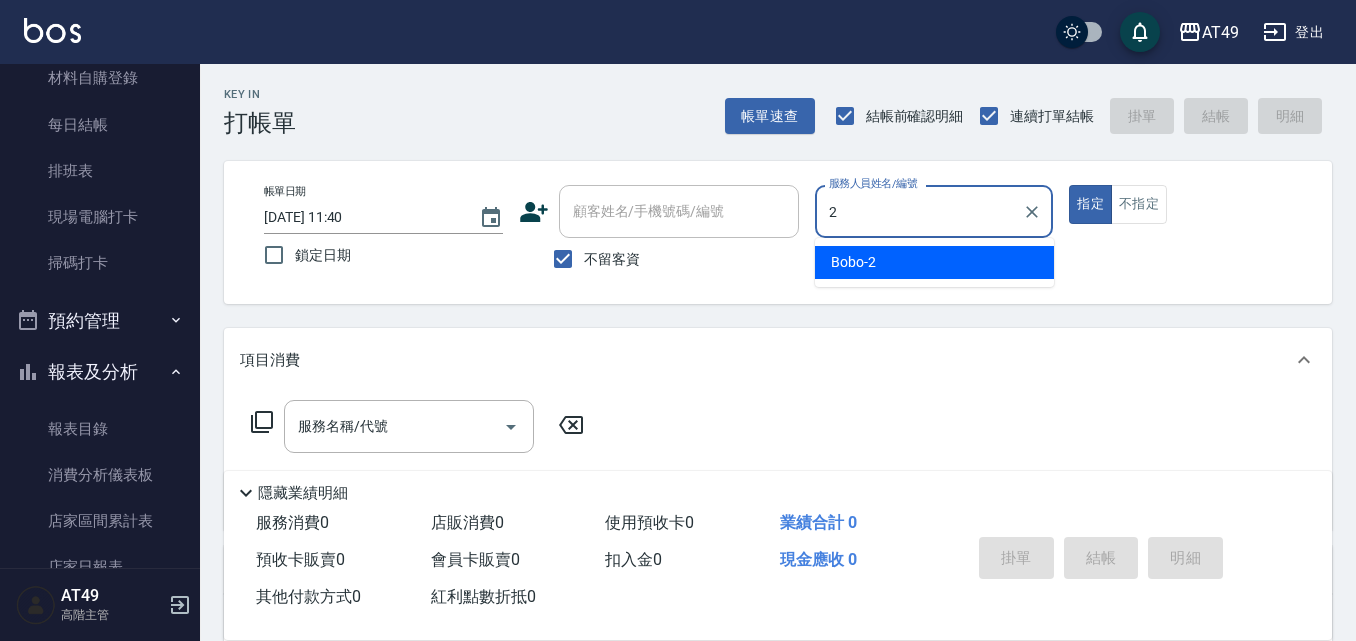 type on "2" 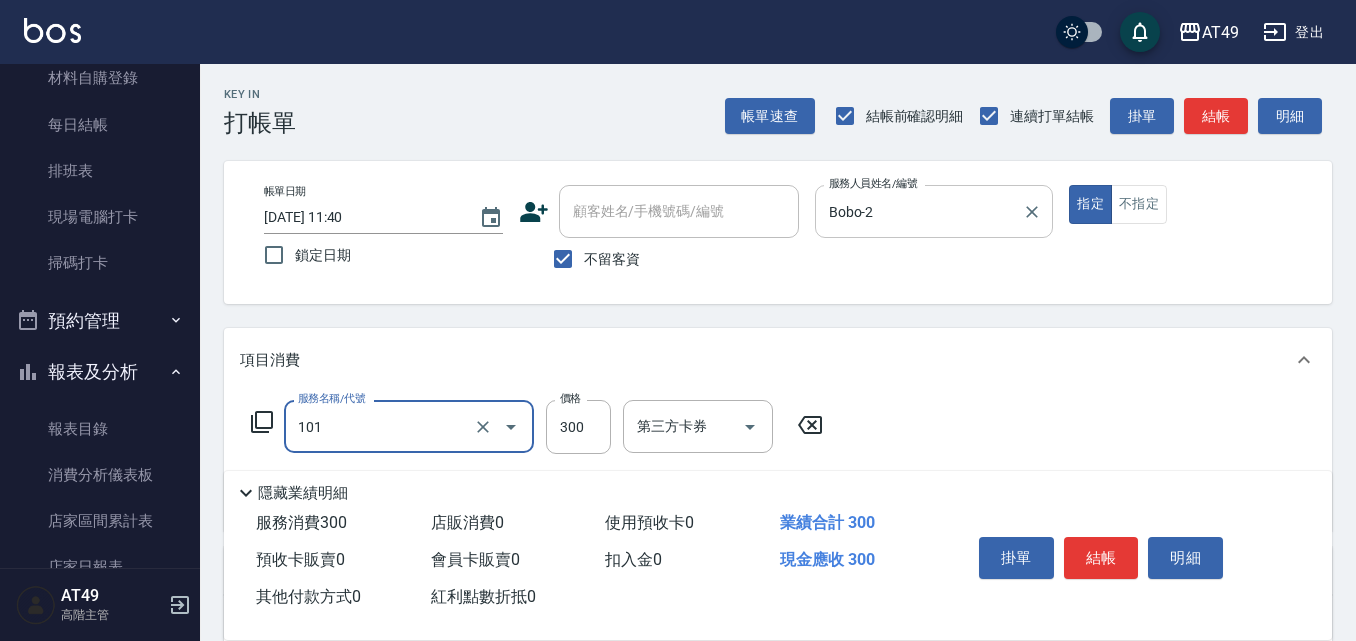 type on "一般洗髮(101)" 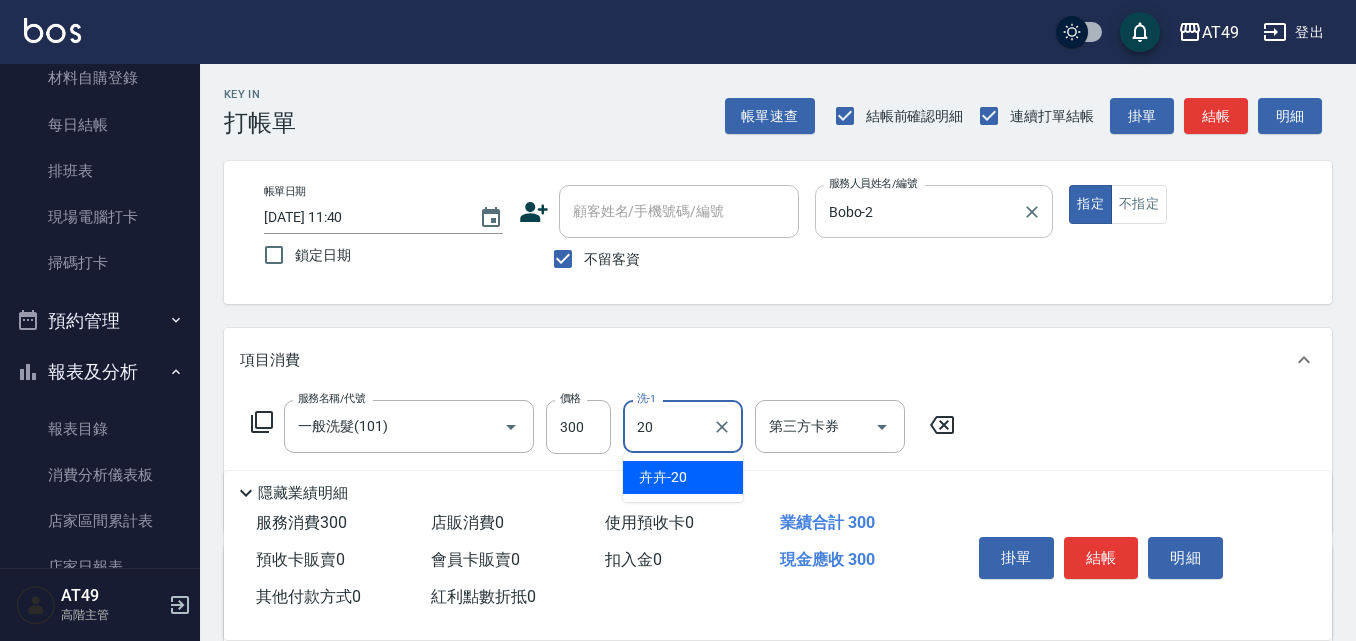 type on "卉卉-20" 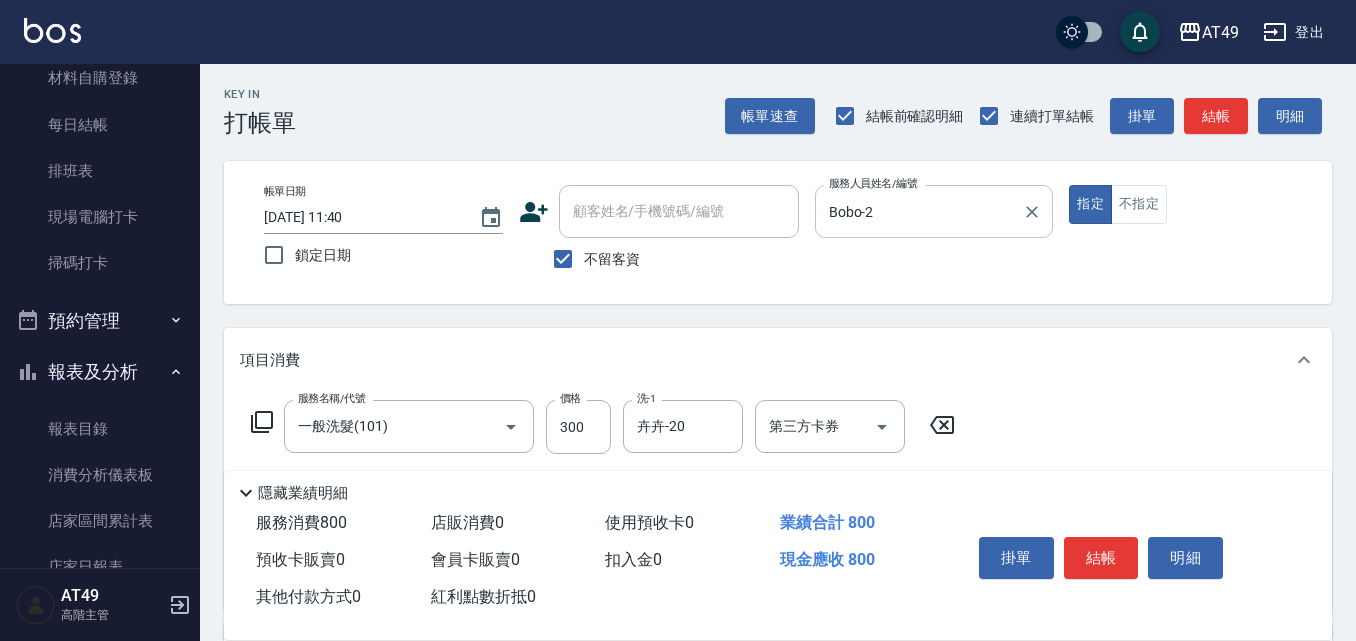 type on "精緻剪髮(201)" 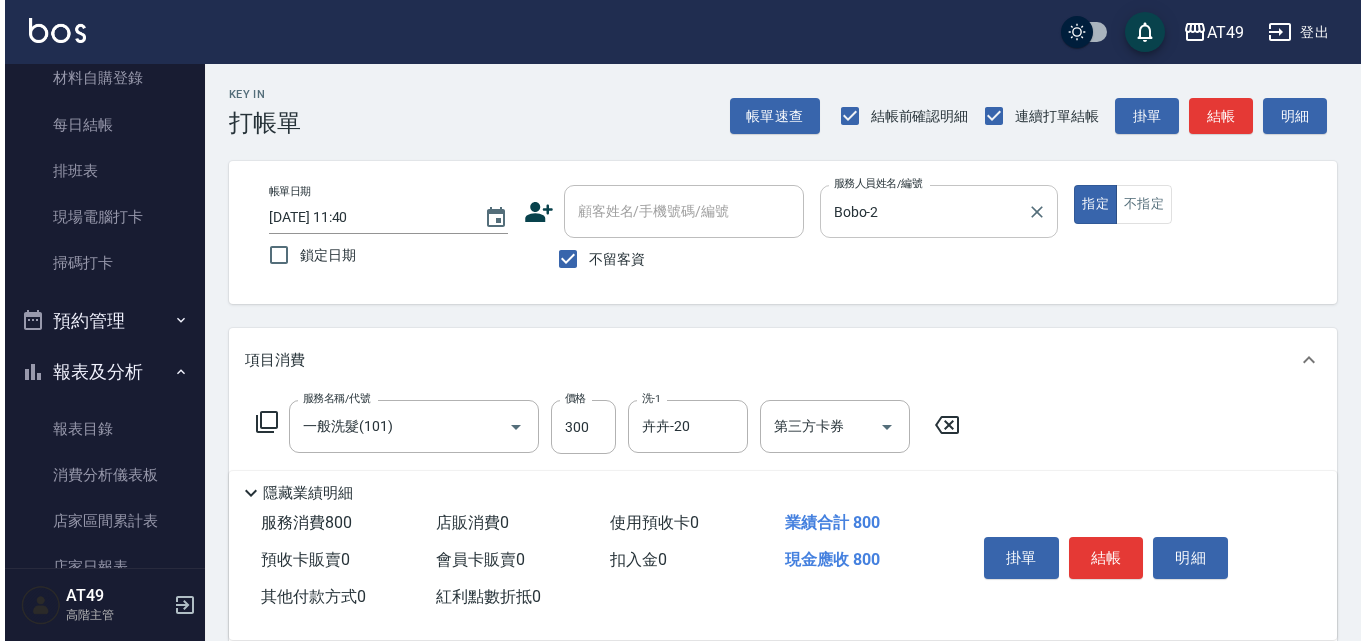 scroll, scrollTop: 300, scrollLeft: 0, axis: vertical 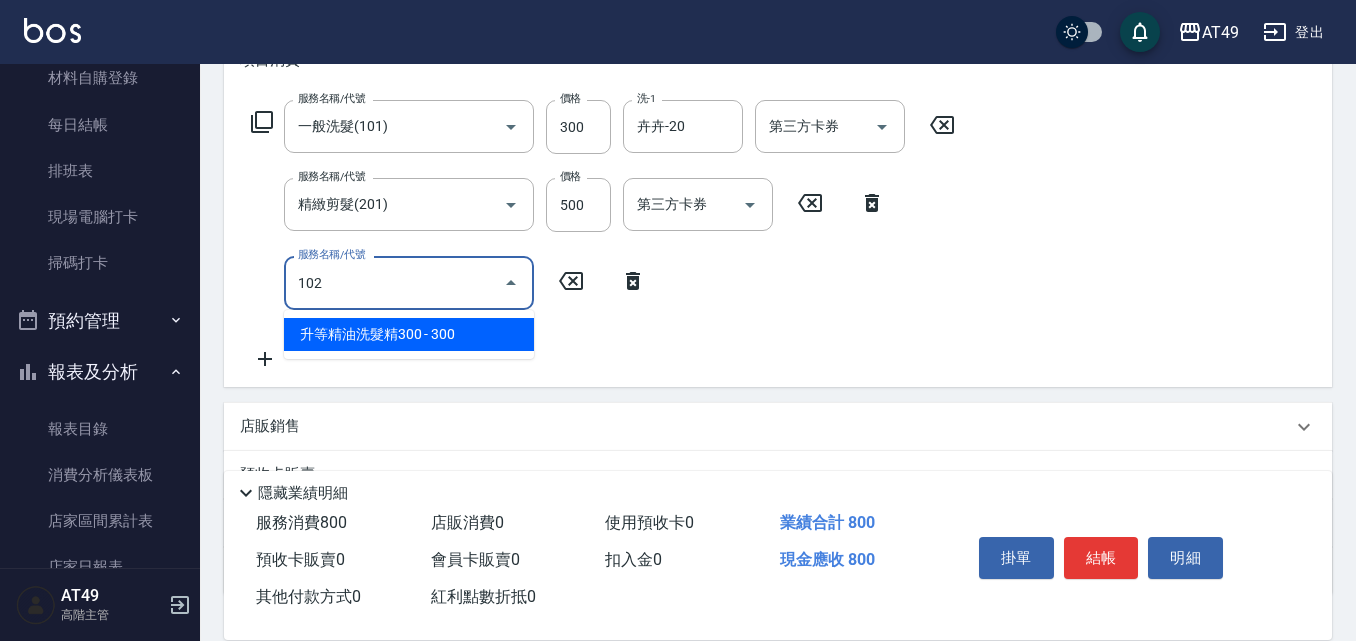 type on "升等精油洗髮精300(102)" 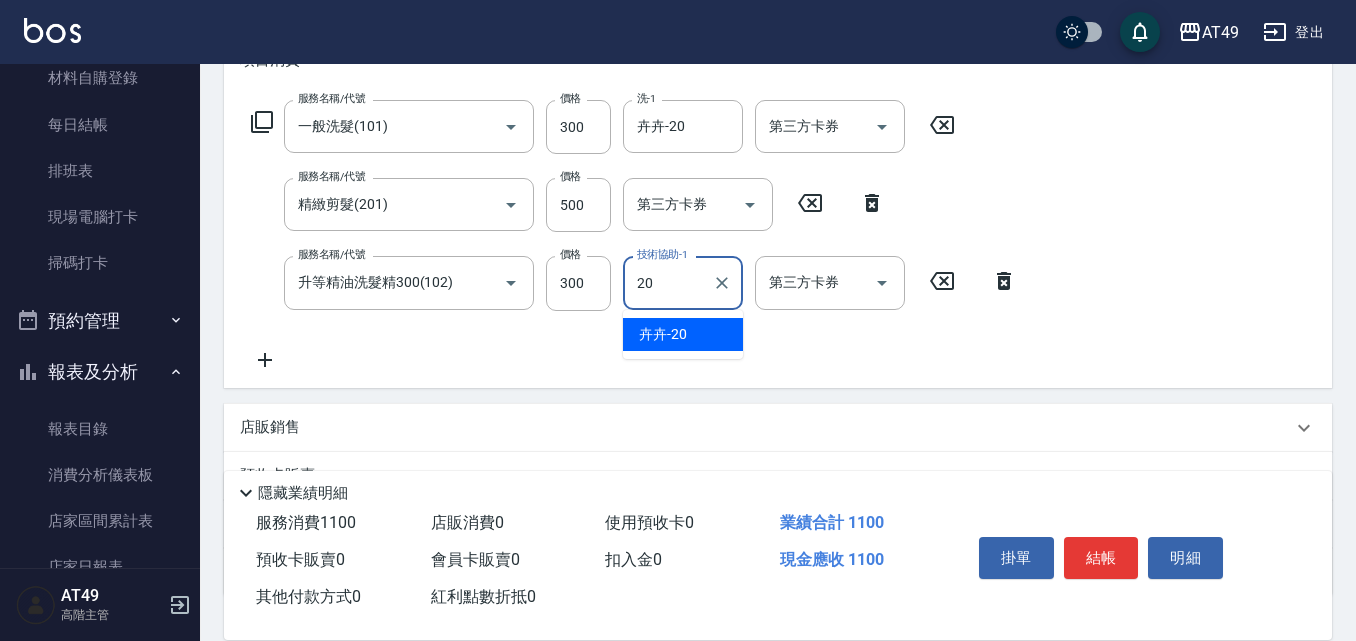 type on "卉卉-20" 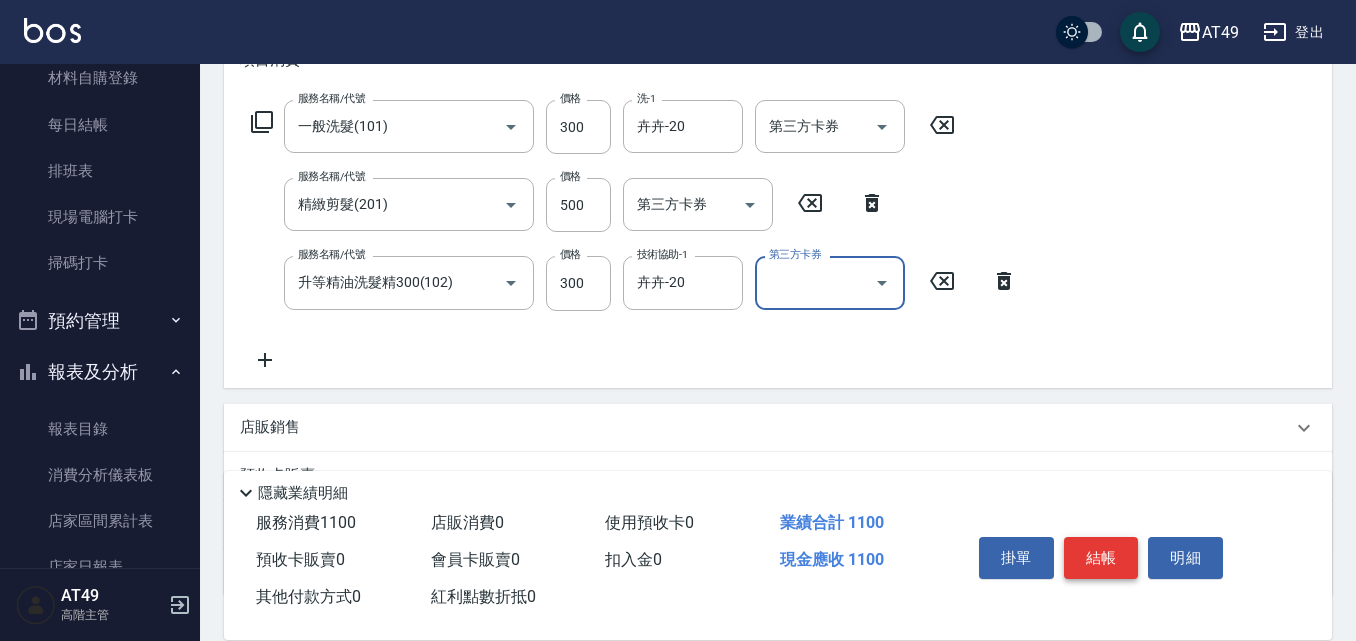 click on "結帳" at bounding box center (1101, 558) 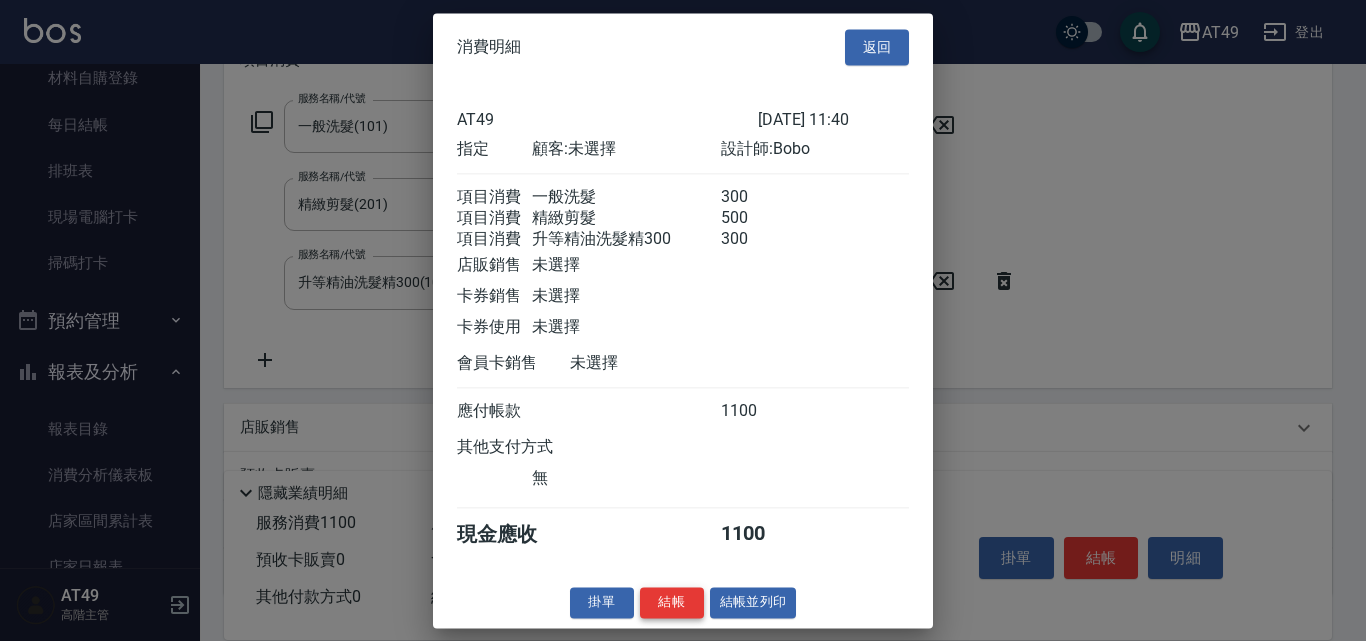 click on "結帳" at bounding box center [672, 602] 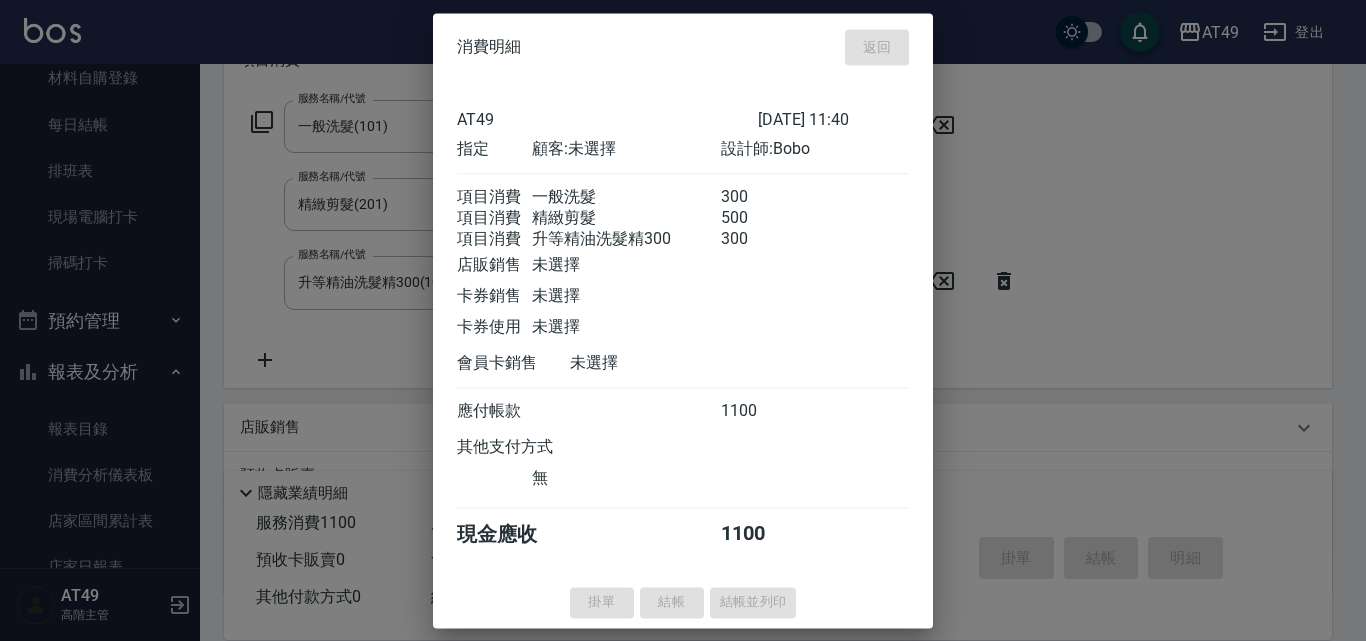 type on "[DATE] 13:43" 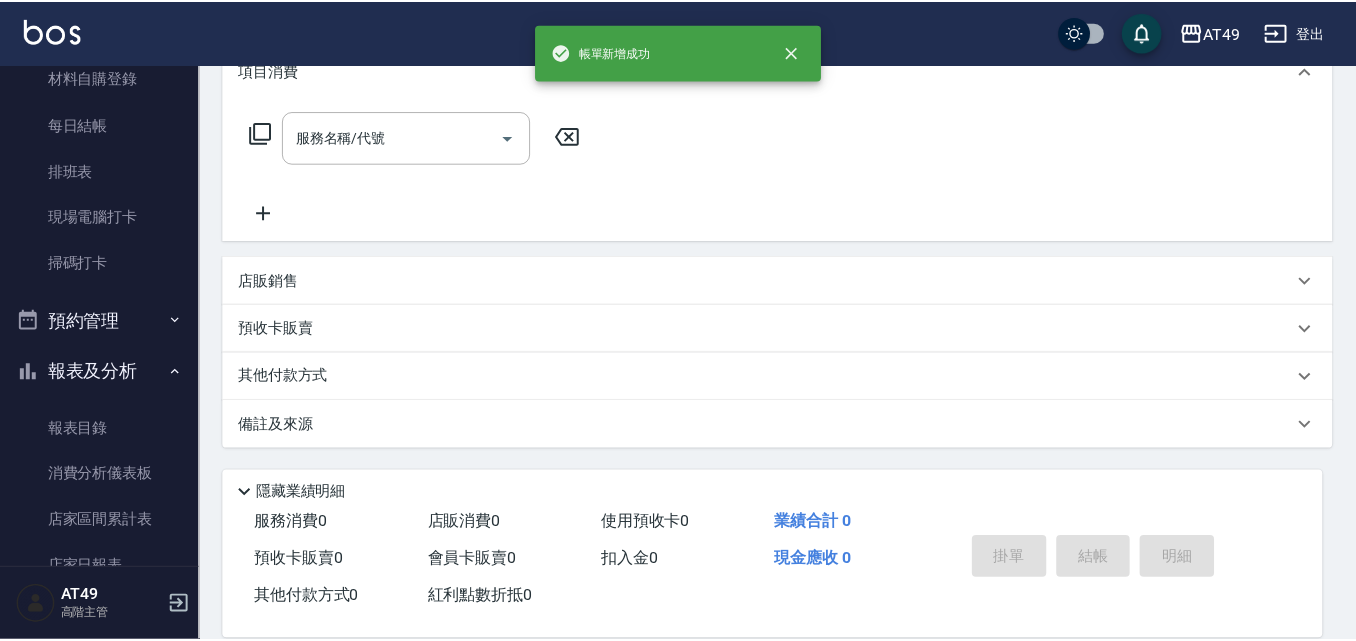 scroll, scrollTop: 0, scrollLeft: 0, axis: both 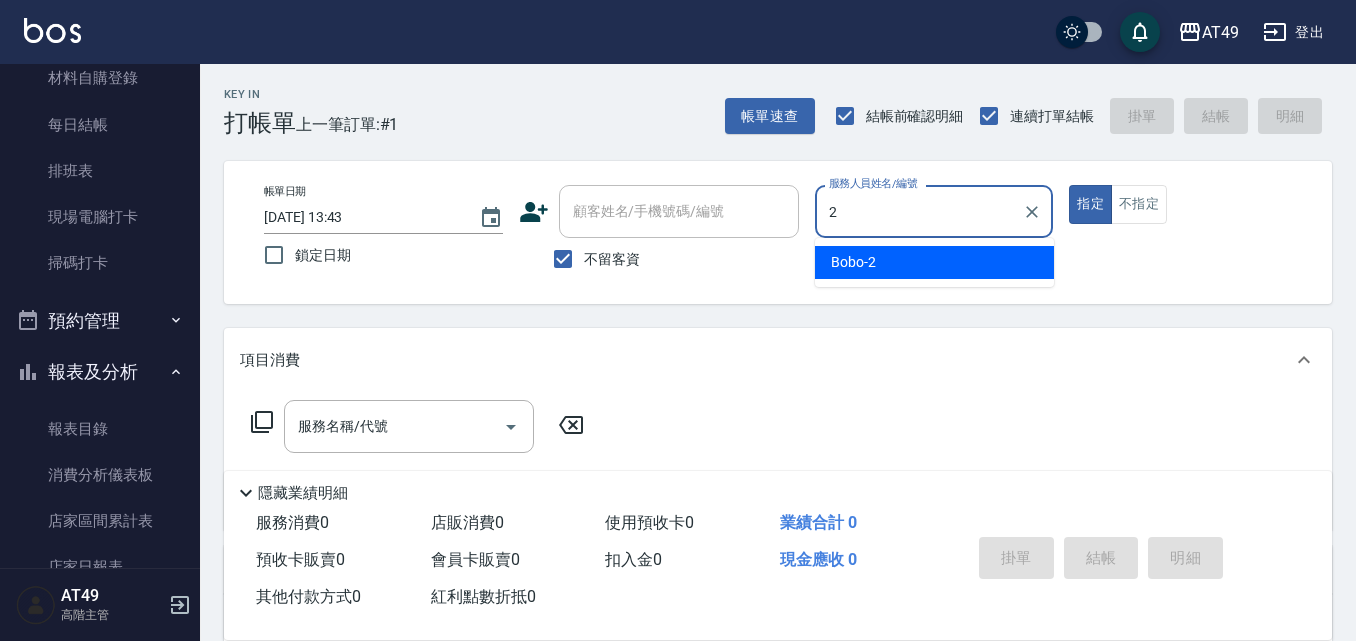 type on "Bobo-2" 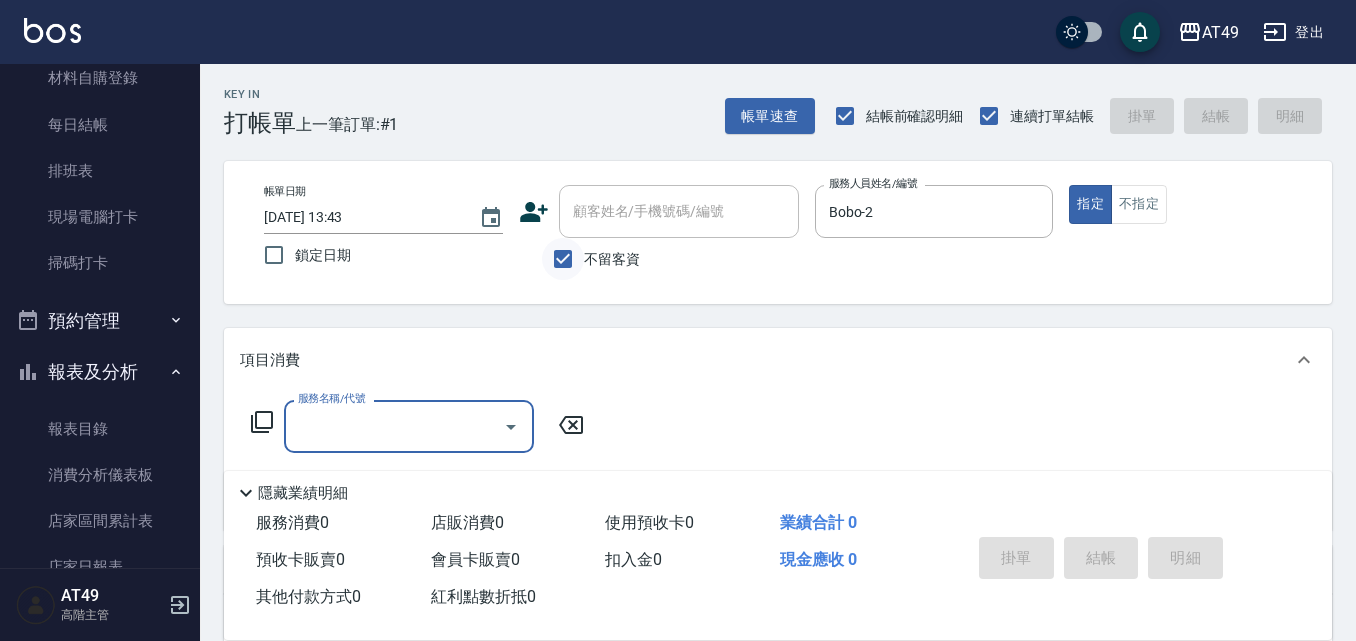 click on "不留客資" at bounding box center (563, 259) 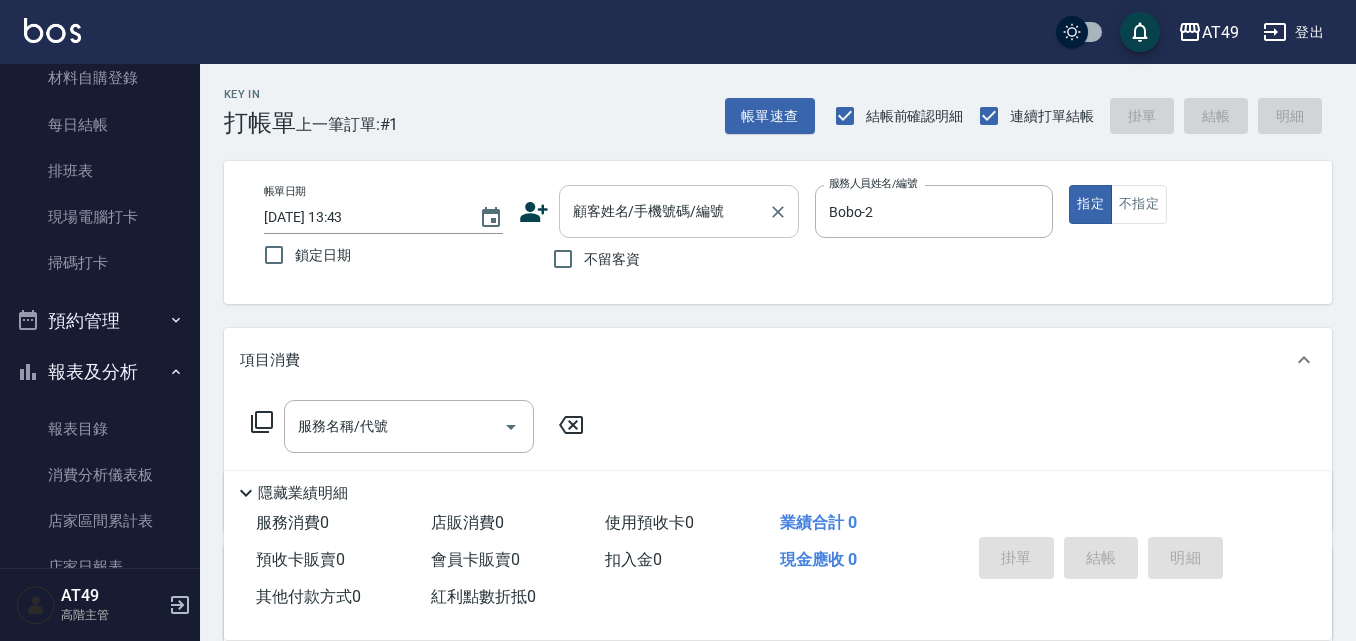click on "顧客姓名/手機號碼/編號" at bounding box center (679, 211) 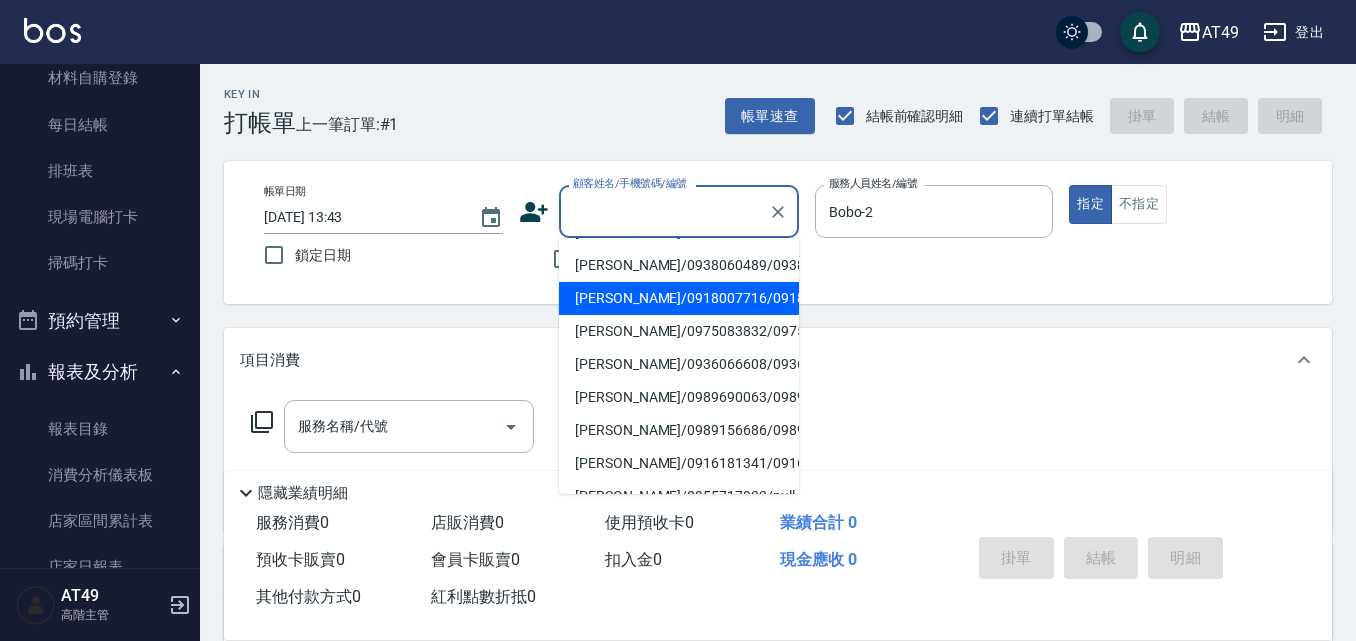 scroll, scrollTop: 300, scrollLeft: 0, axis: vertical 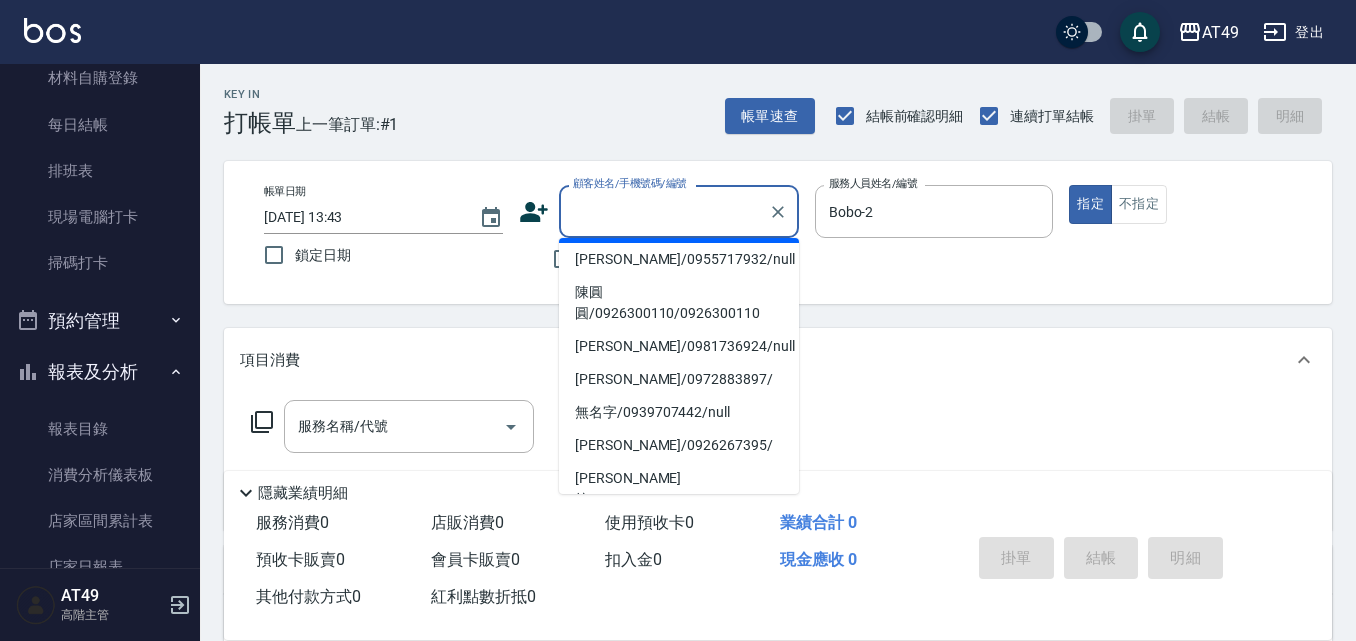 click on "[PERSON_NAME]/0916181341/0916181341" at bounding box center [679, 226] 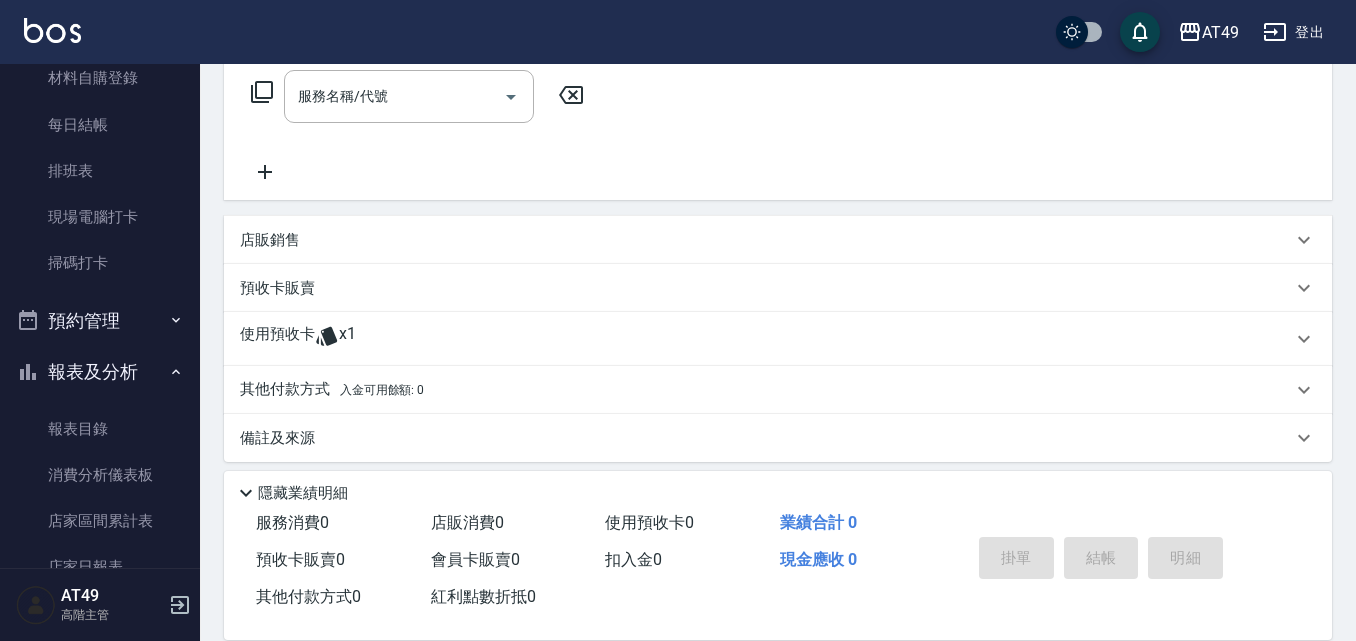 scroll, scrollTop: 343, scrollLeft: 0, axis: vertical 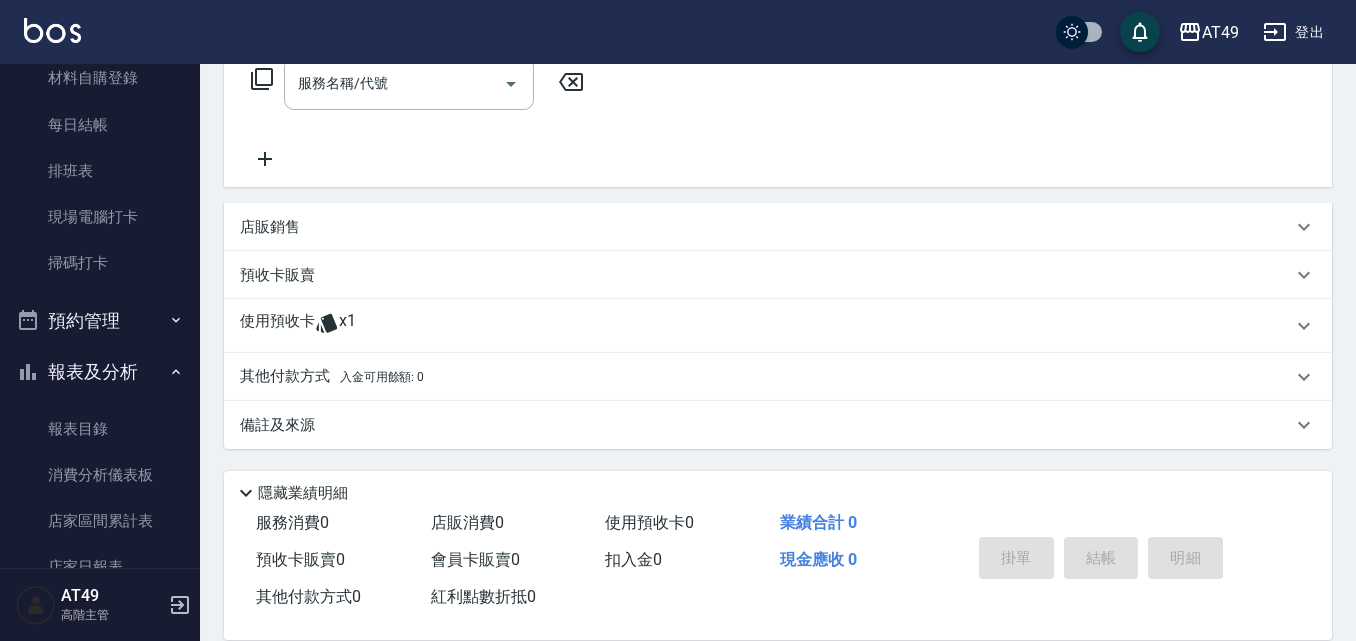 click 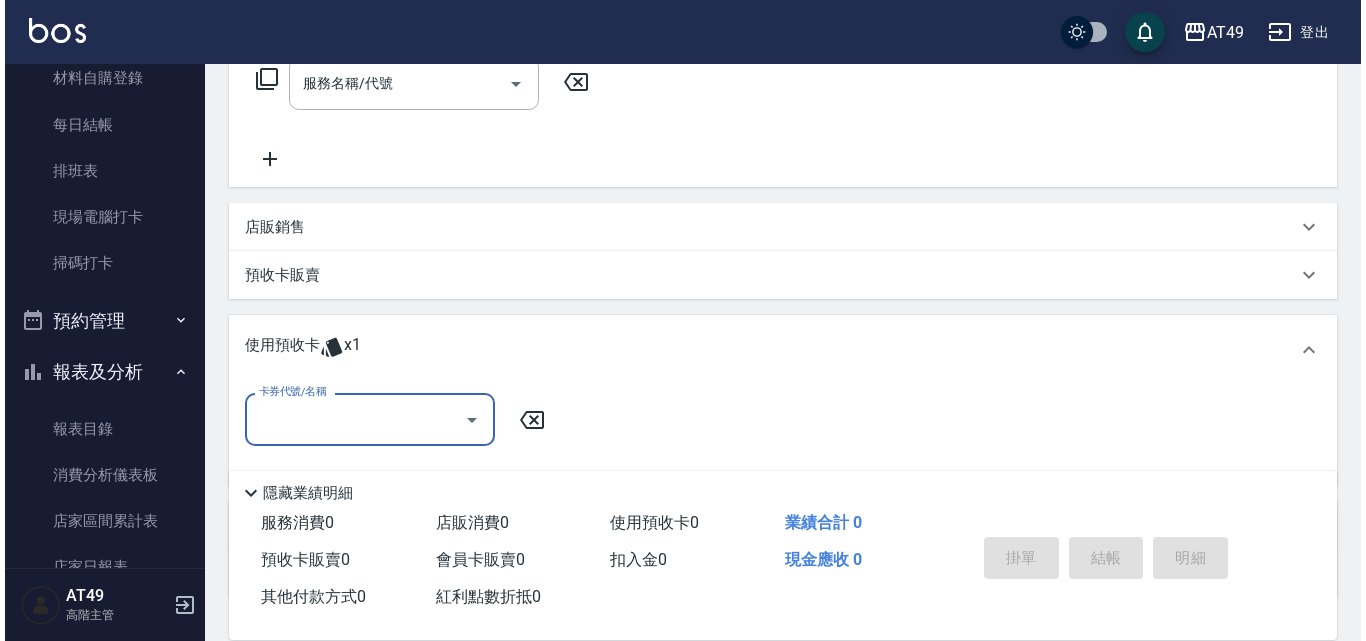 scroll, scrollTop: 0, scrollLeft: 0, axis: both 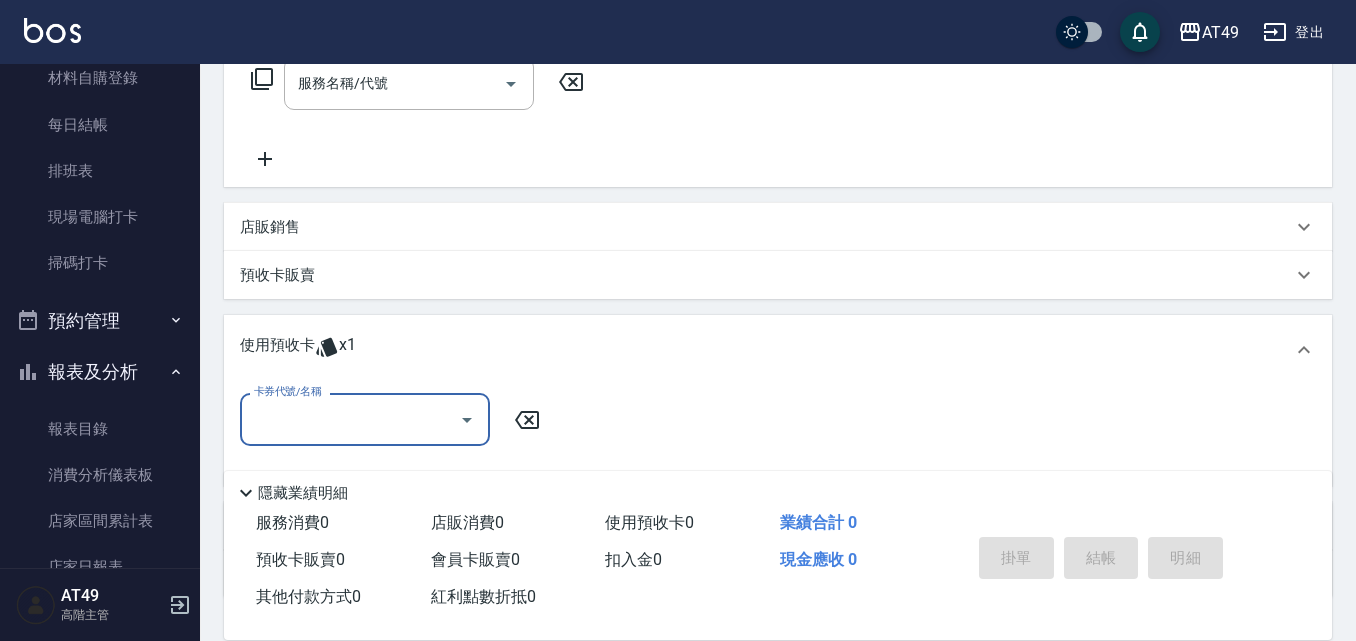 click on "卡券代號/名稱" at bounding box center (350, 419) 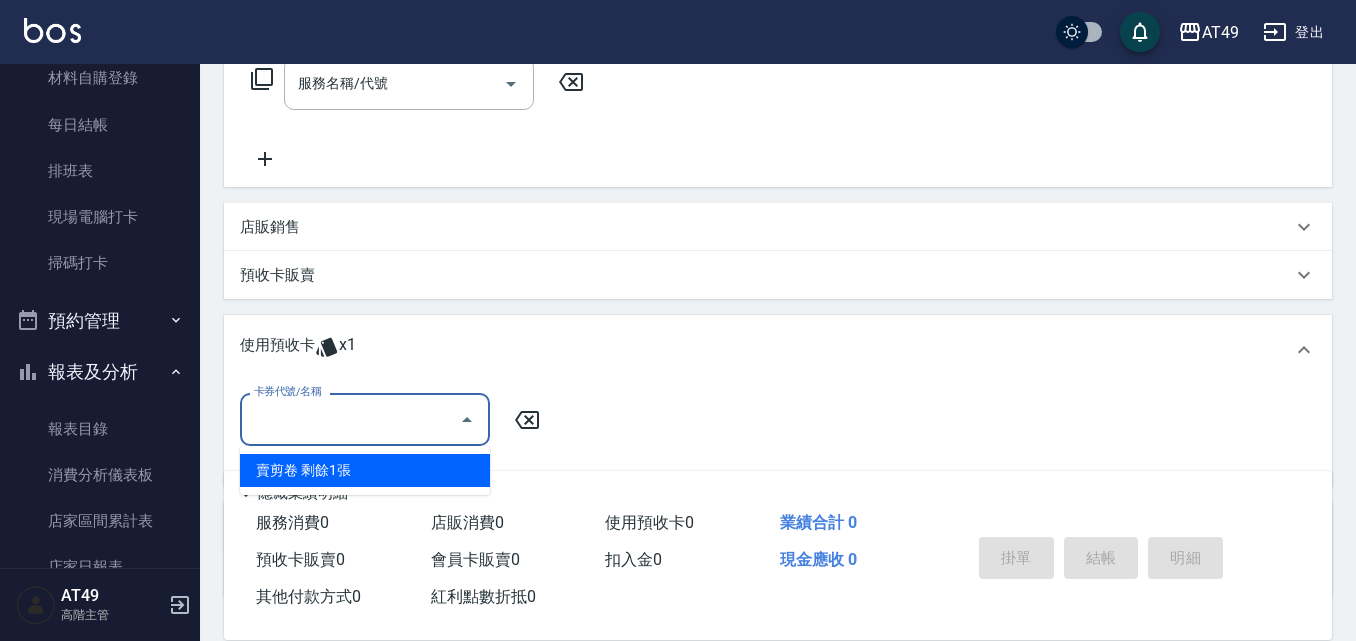 click on "賣剪卷 剩餘1張" at bounding box center [365, 470] 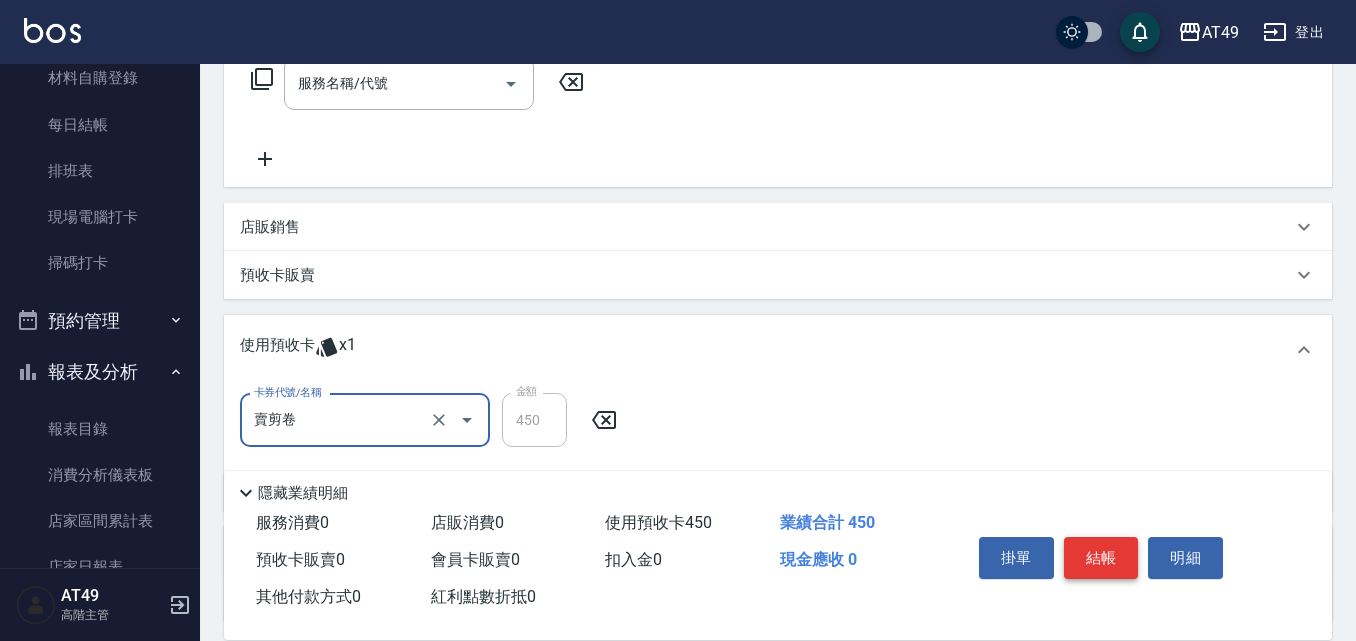 click on "結帳" at bounding box center (1101, 558) 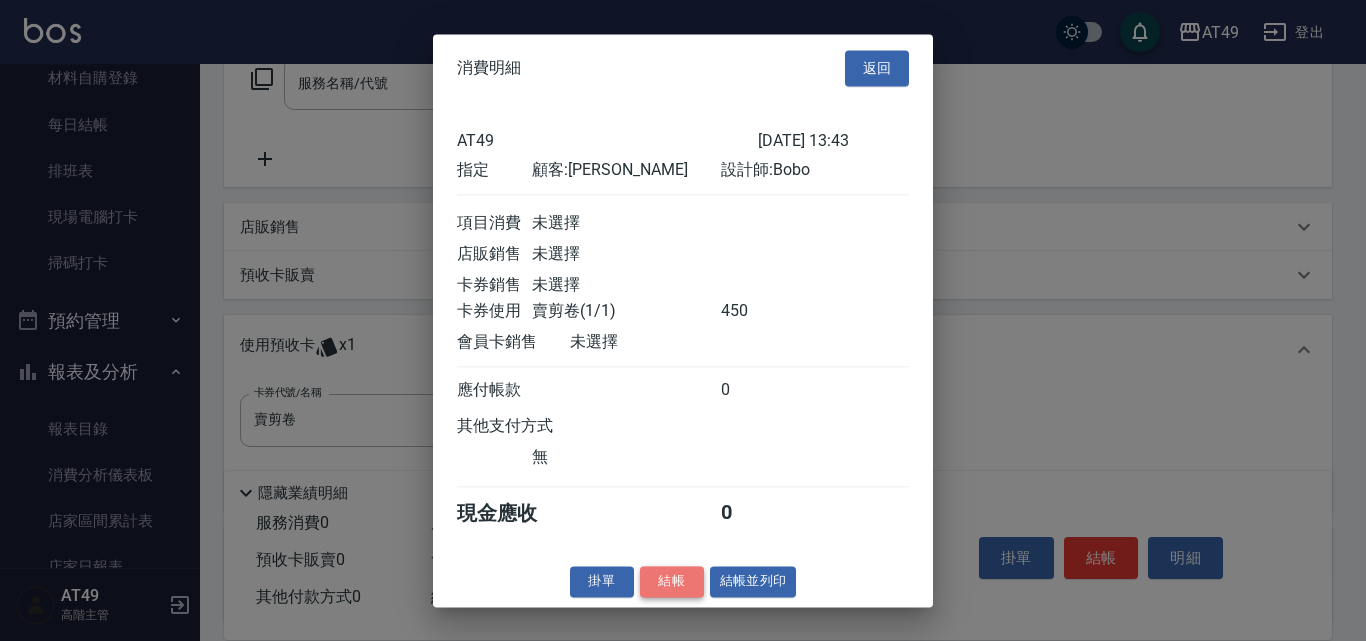 click on "結帳" at bounding box center (672, 581) 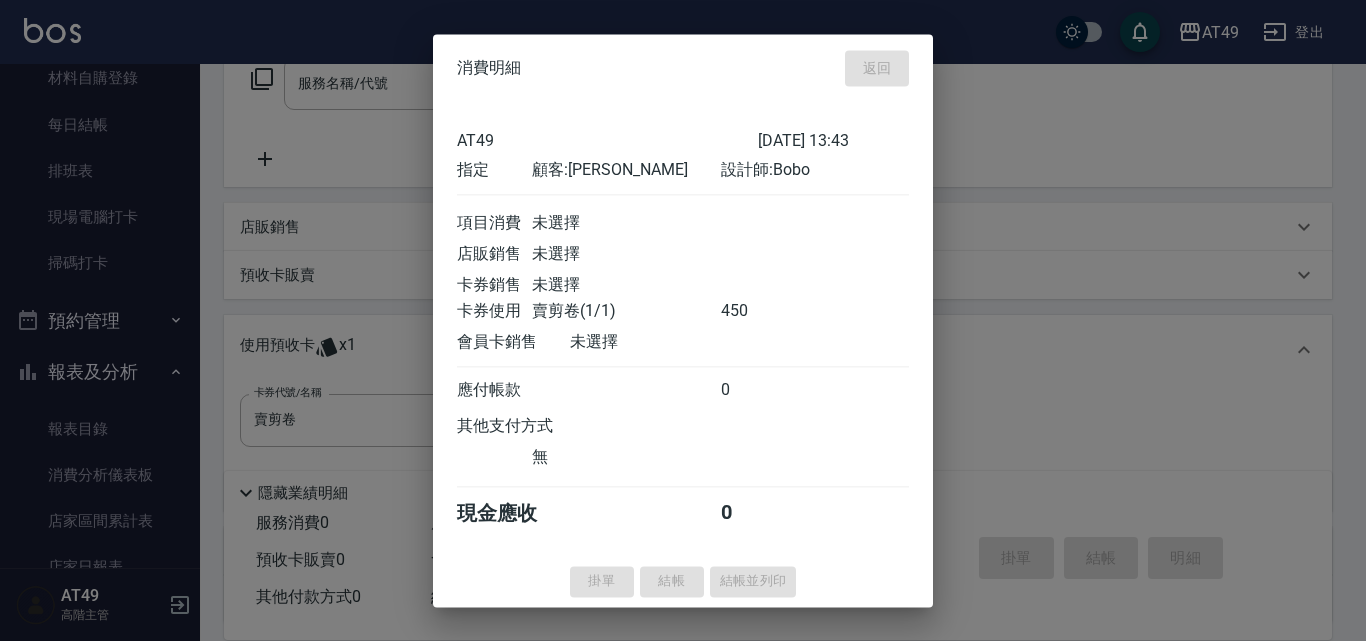 type 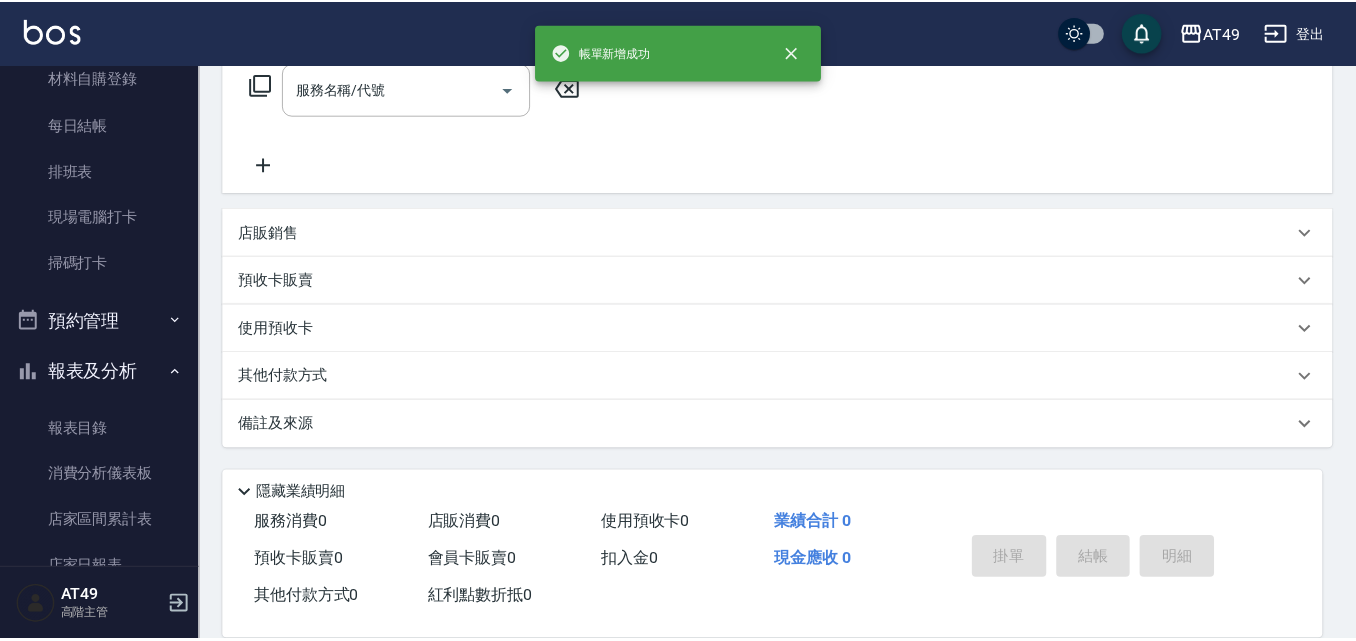 scroll, scrollTop: 0, scrollLeft: 0, axis: both 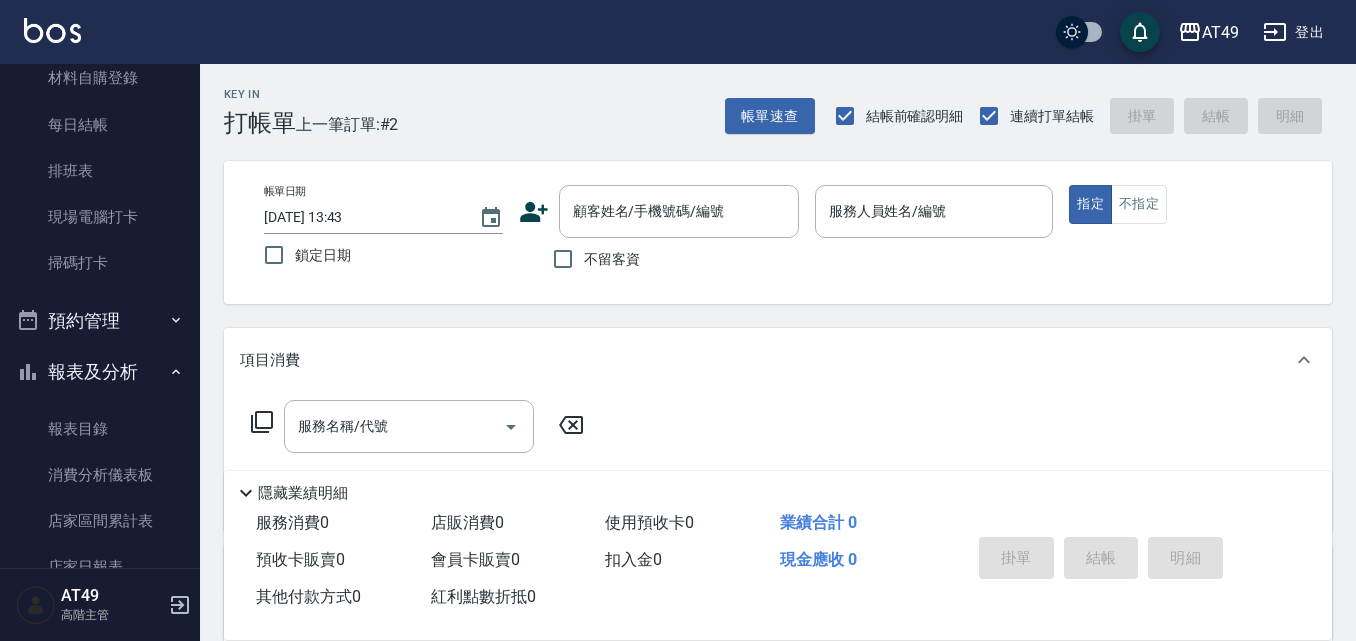 click on "不留客資" at bounding box center (612, 259) 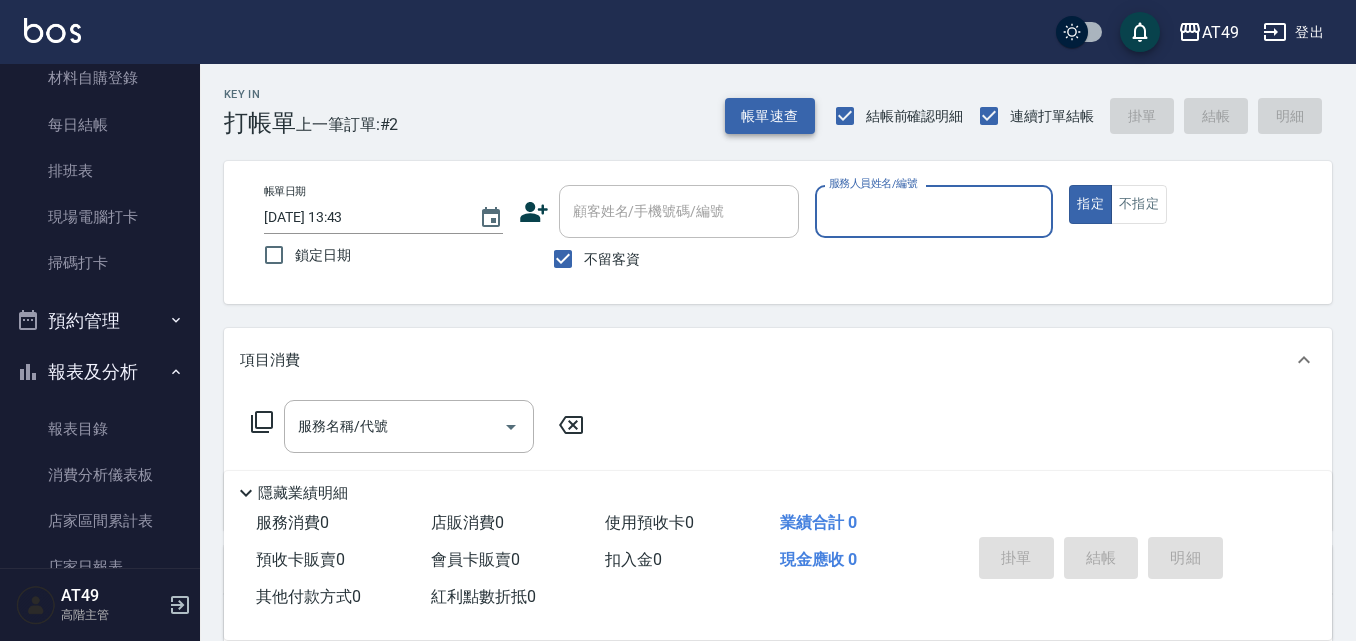 click on "帳單速查" at bounding box center [770, 116] 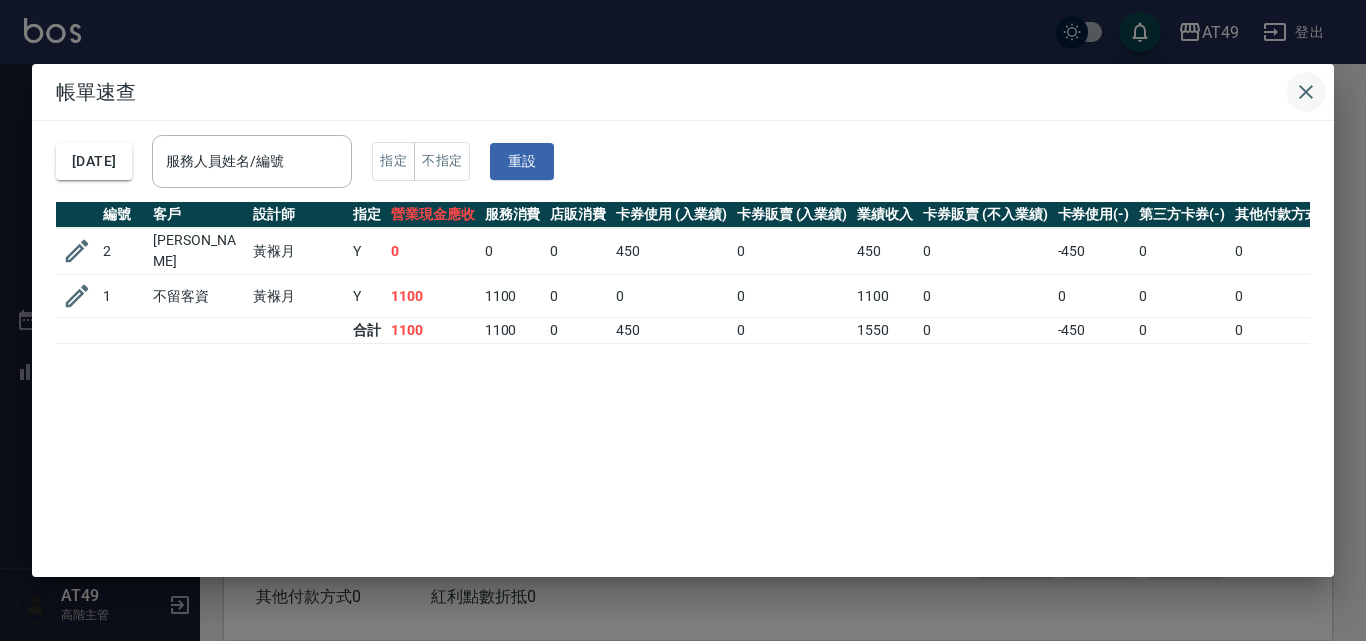 click 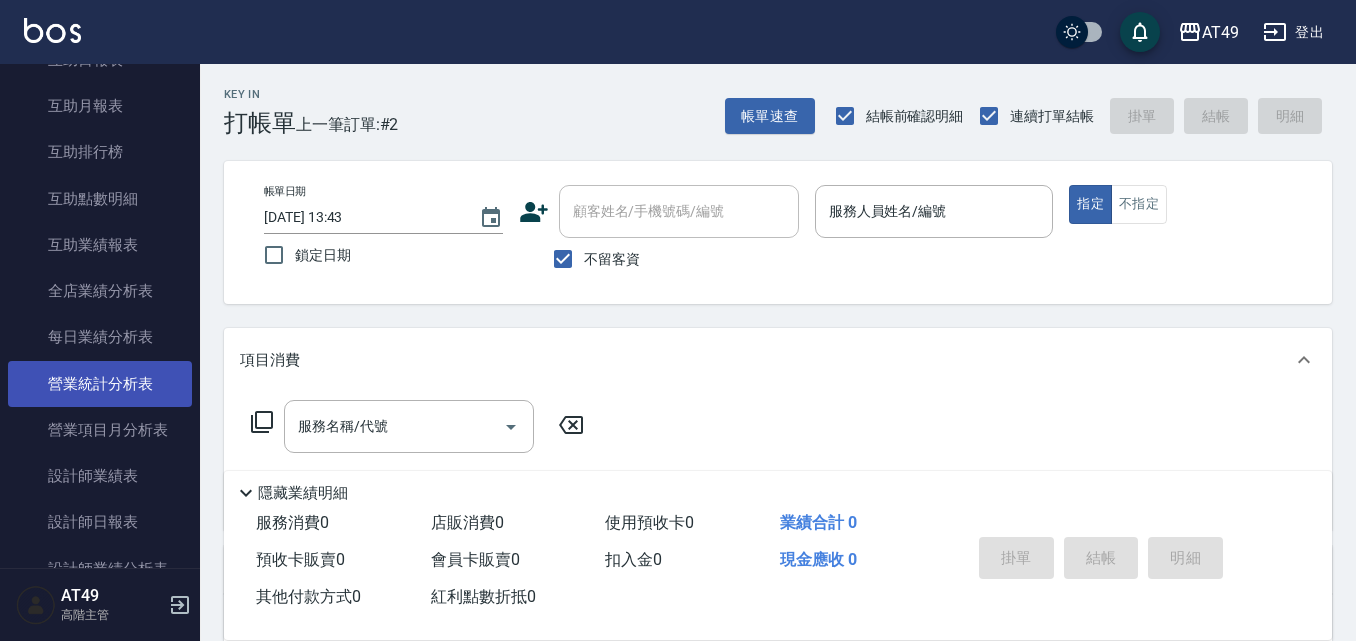 scroll, scrollTop: 1200, scrollLeft: 0, axis: vertical 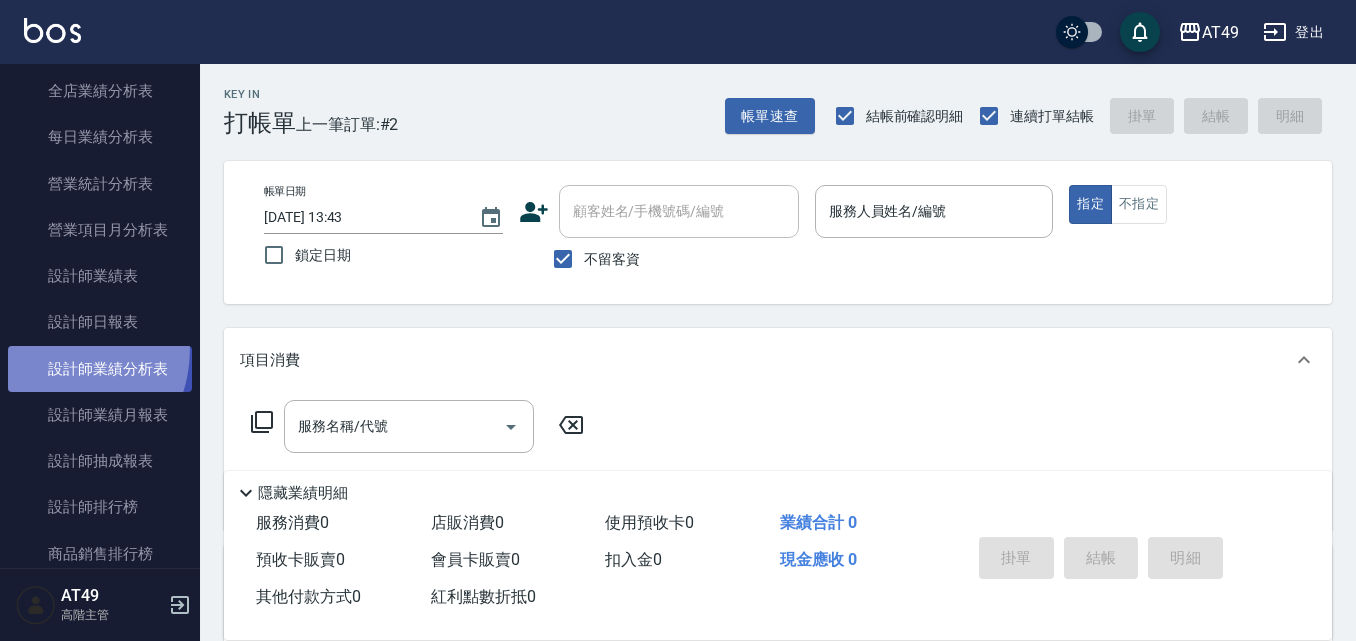 click on "設計師業績分析表" at bounding box center (100, 369) 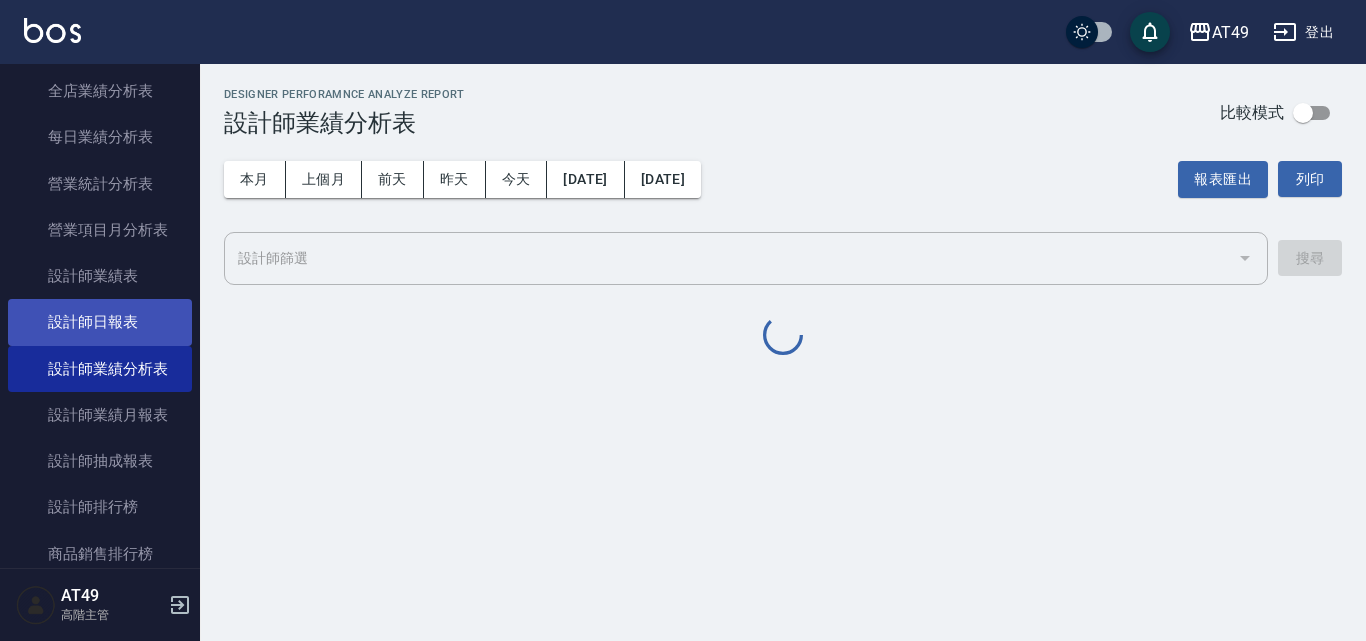 click on "設計師日報表" at bounding box center (100, 322) 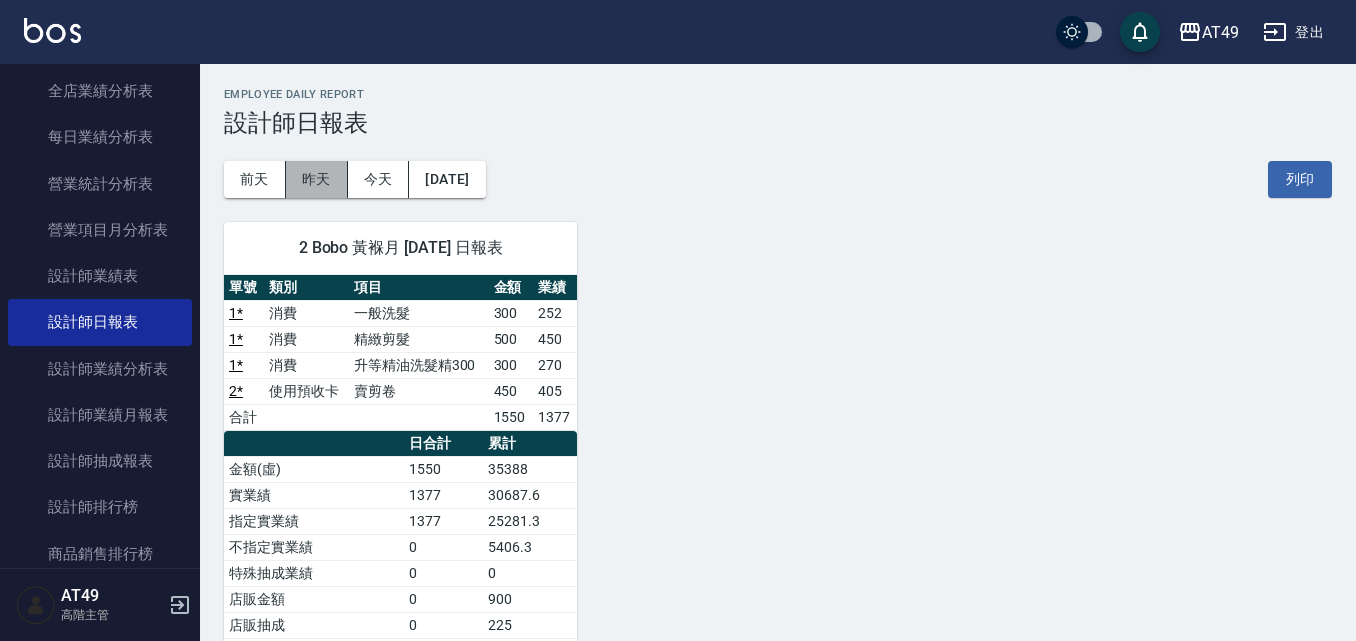 click on "昨天" at bounding box center [317, 179] 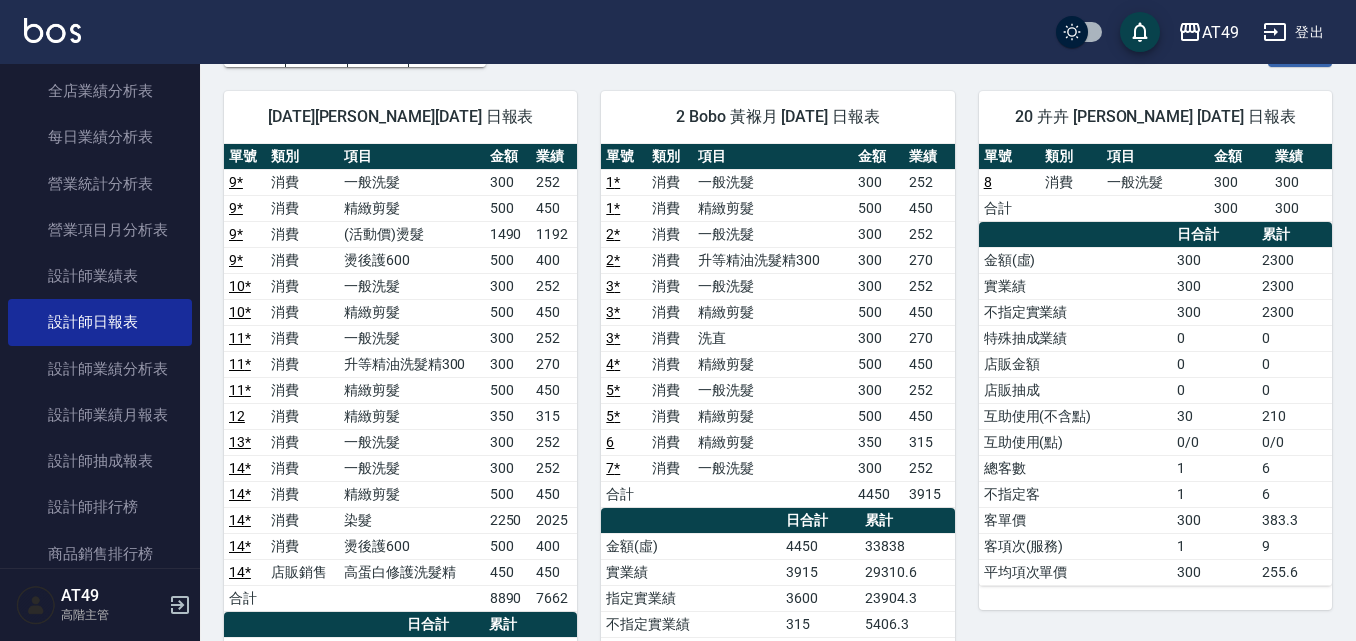 scroll, scrollTop: 0, scrollLeft: 0, axis: both 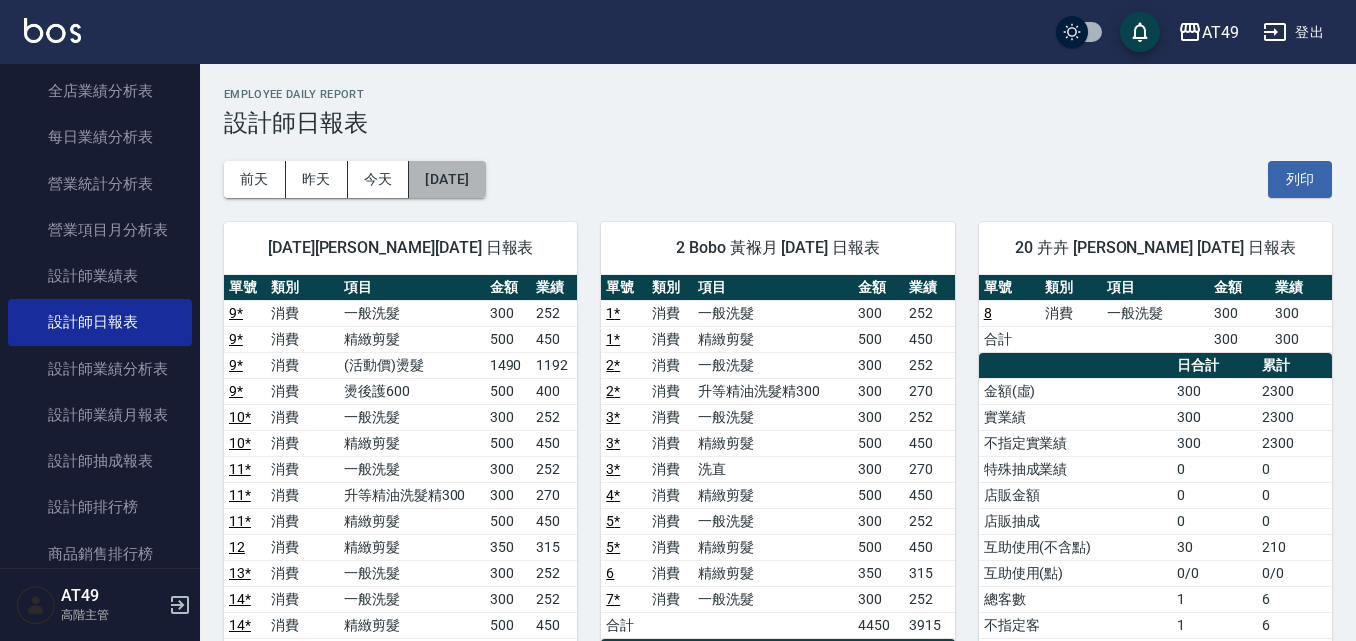 click on "[DATE]" at bounding box center [447, 179] 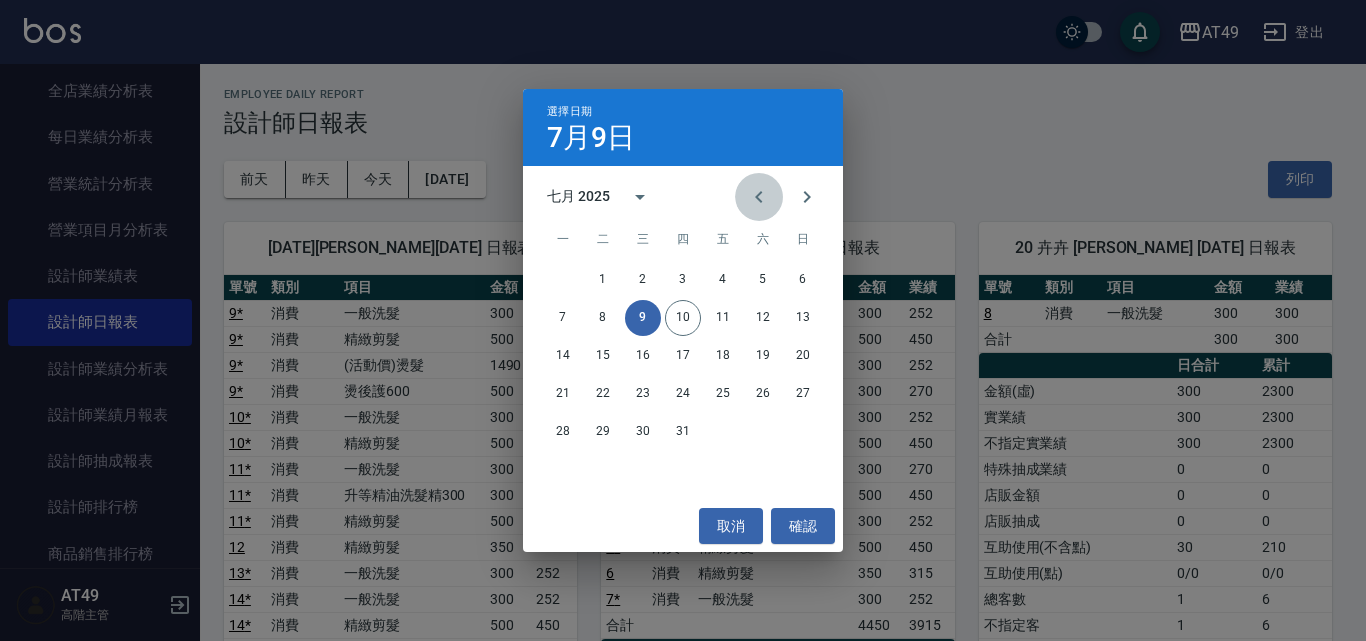 click 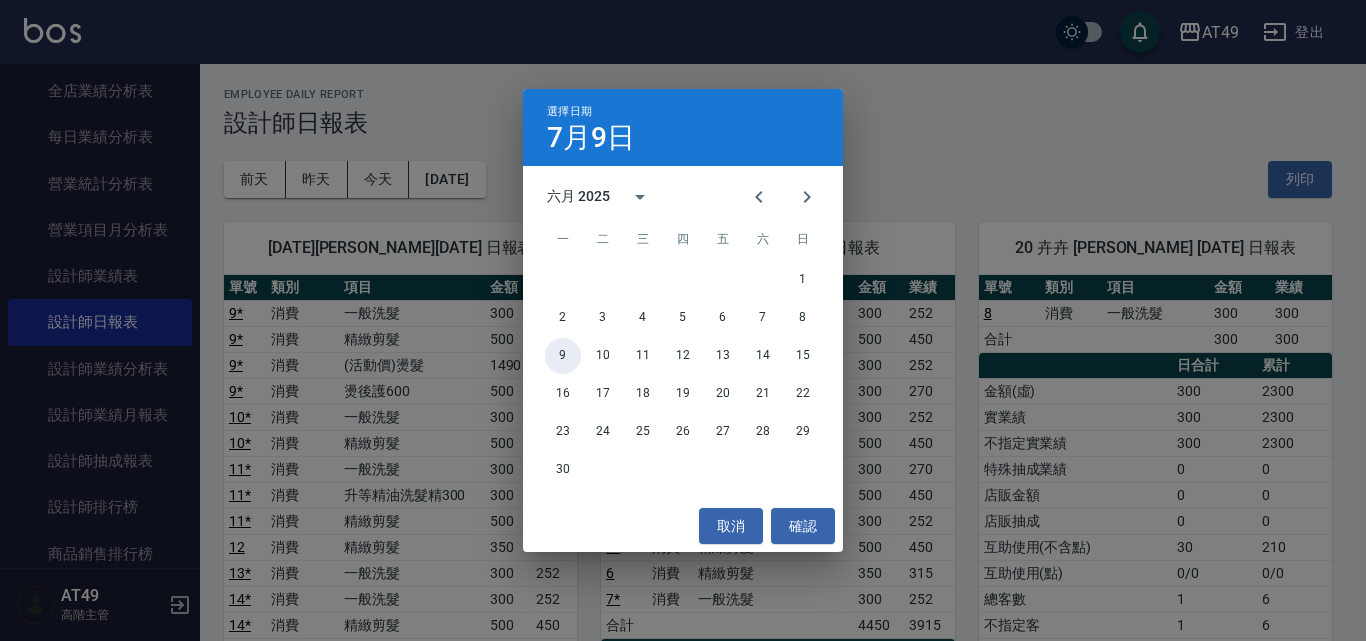 click on "9" at bounding box center (563, 356) 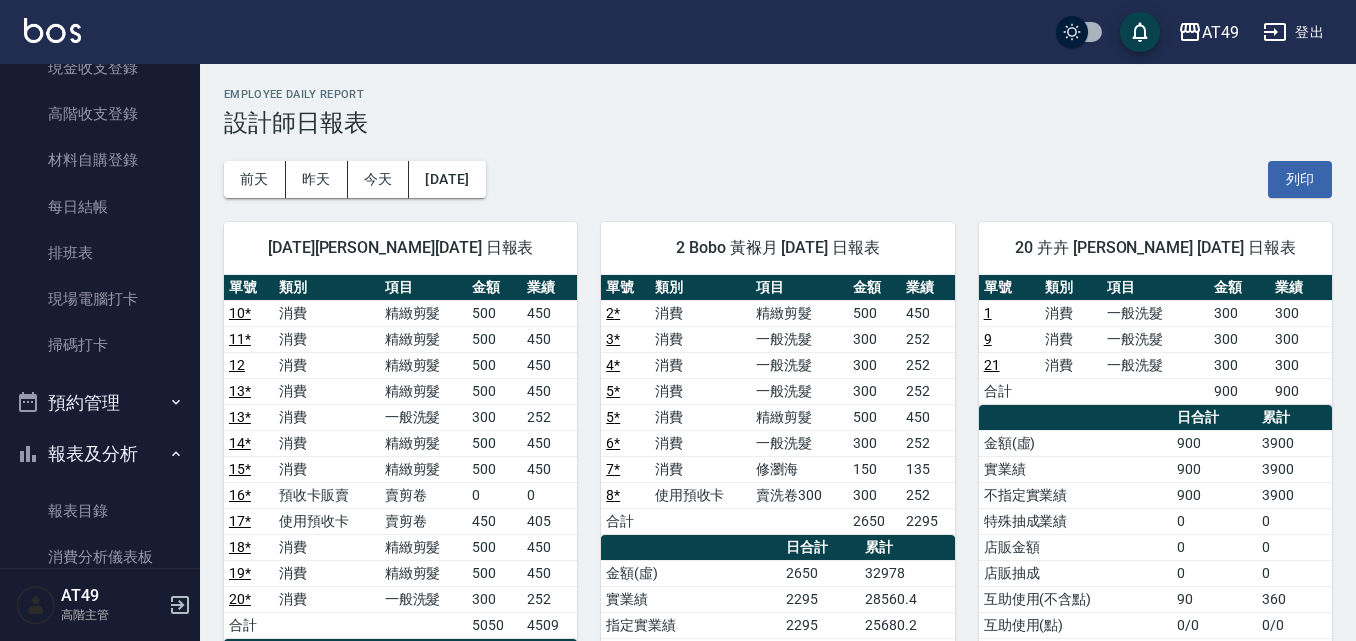scroll, scrollTop: 300, scrollLeft: 0, axis: vertical 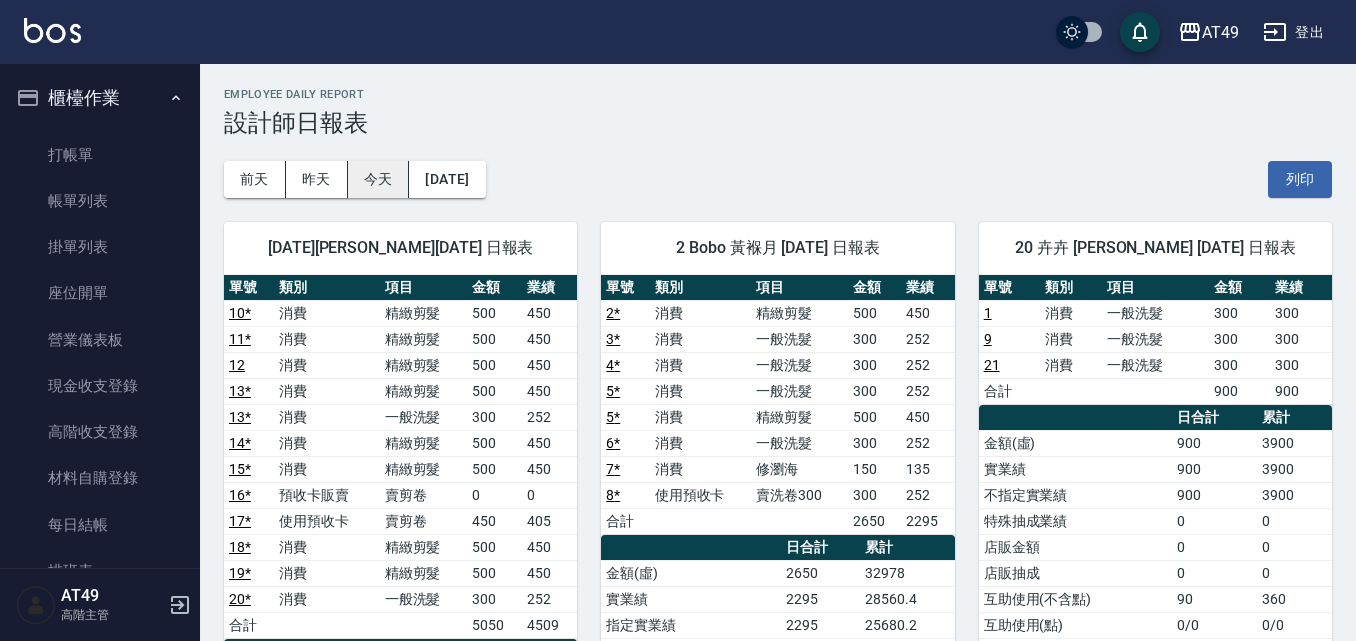 click on "今天" at bounding box center (379, 179) 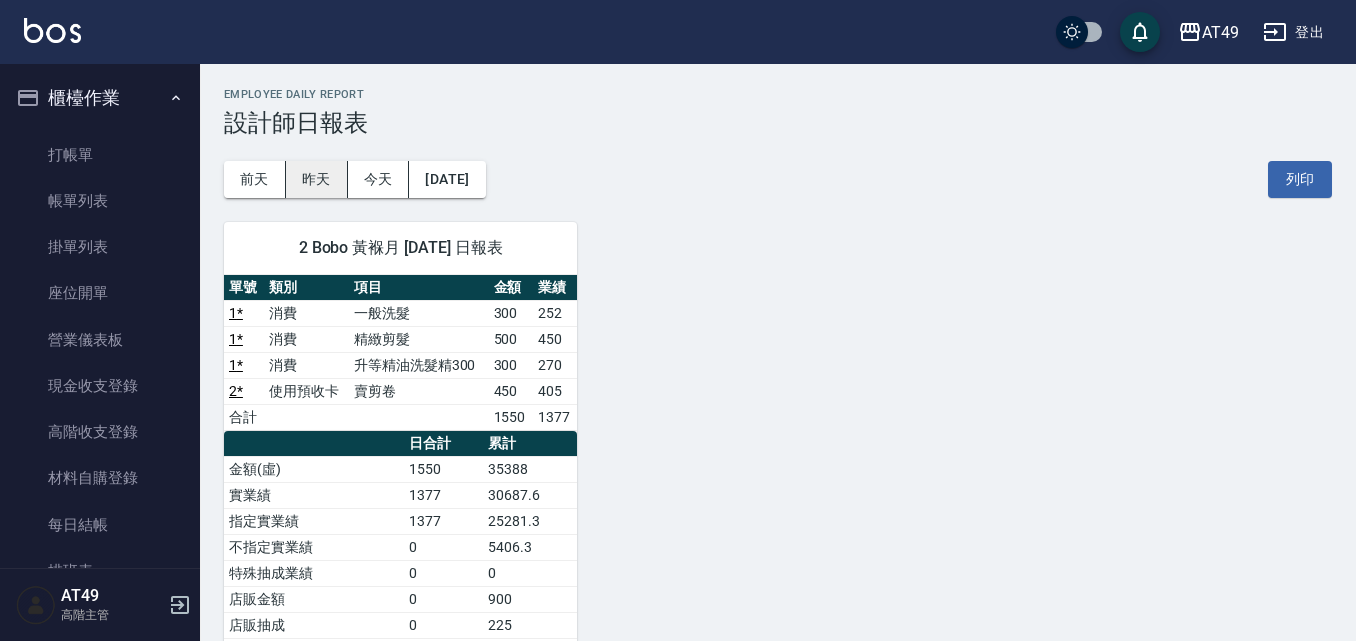 click on "昨天" at bounding box center (317, 179) 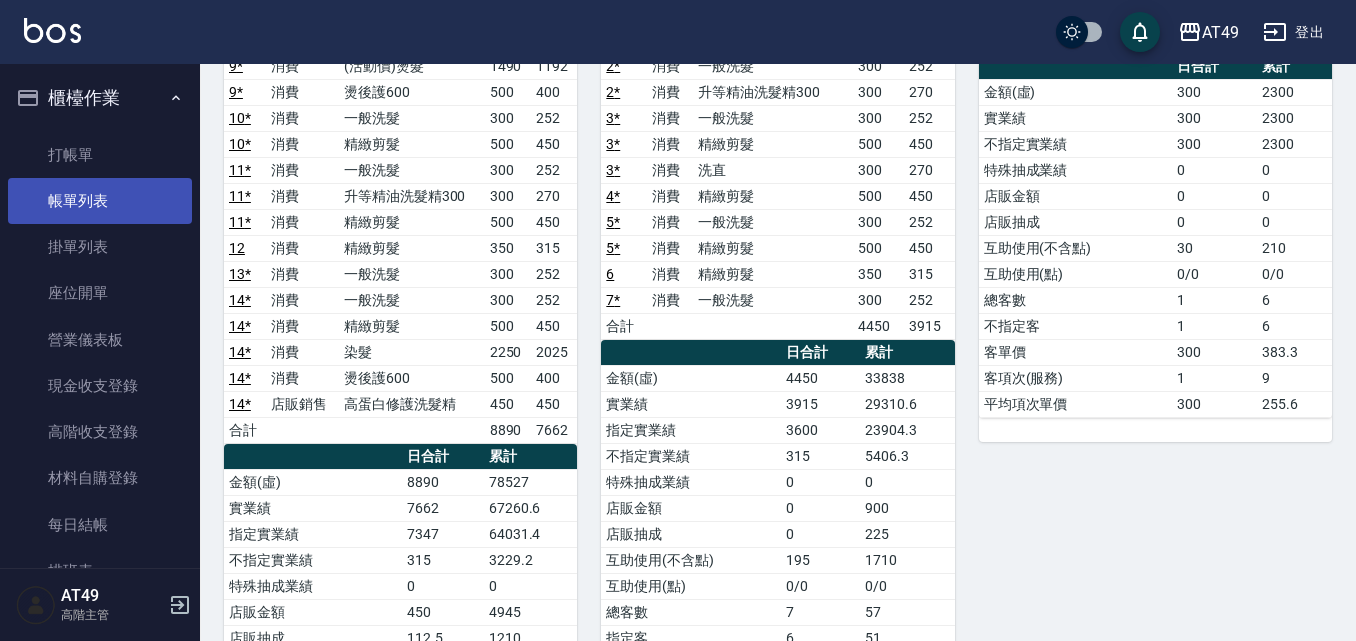 scroll, scrollTop: 0, scrollLeft: 0, axis: both 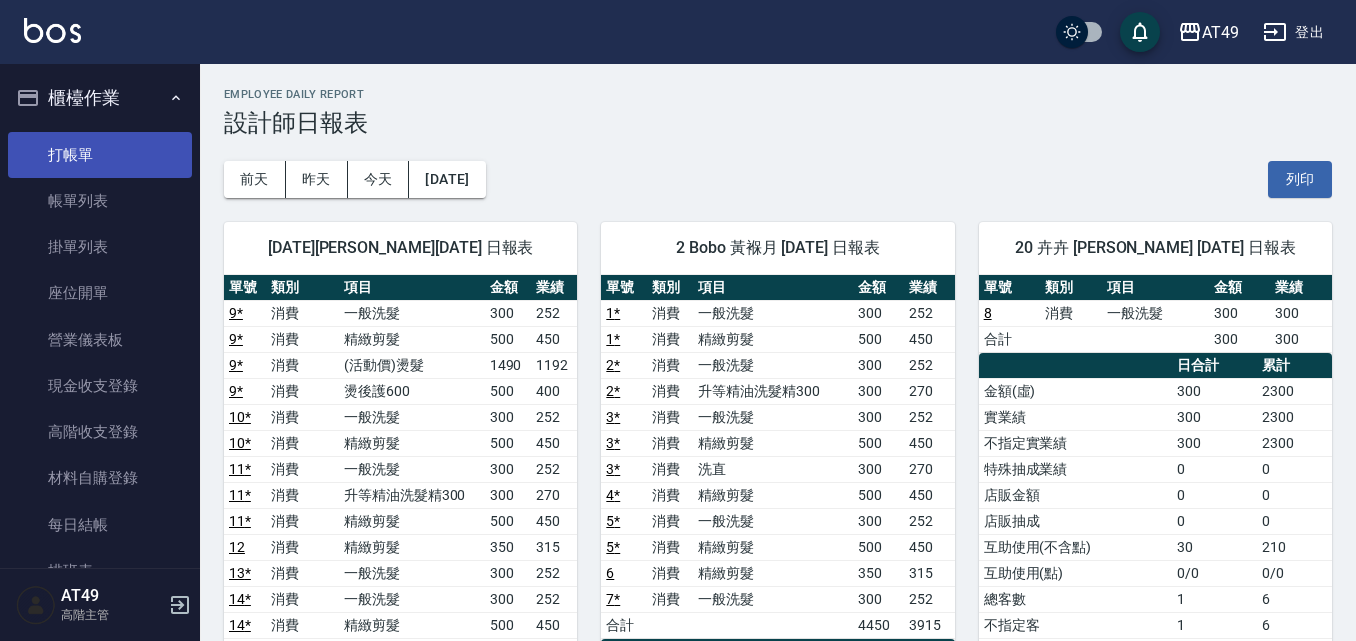 click on "打帳單" at bounding box center (100, 155) 